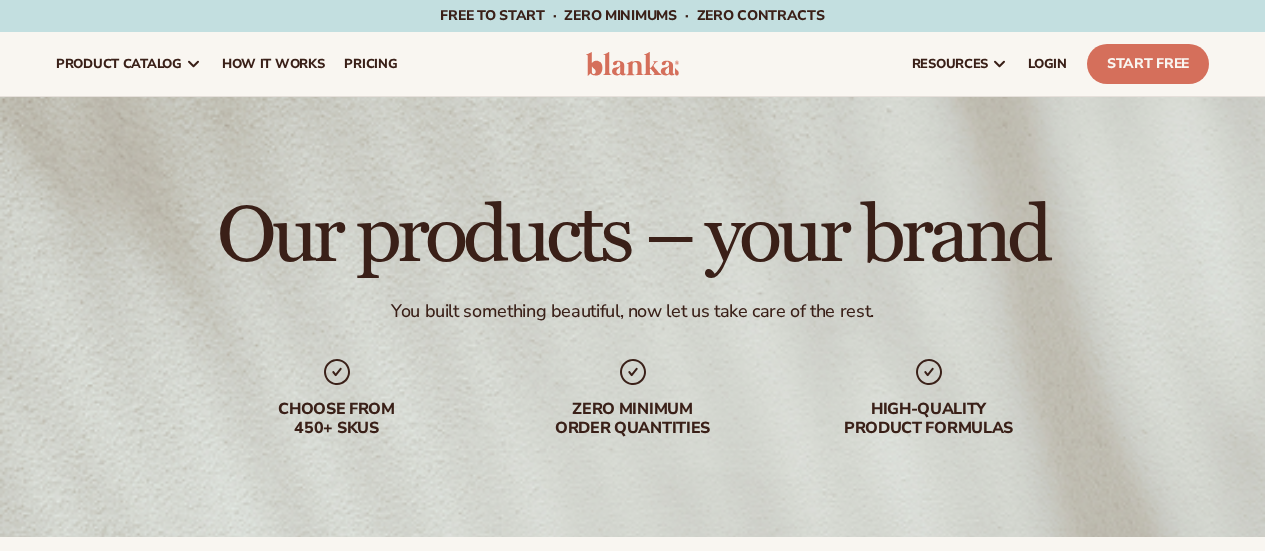 scroll, scrollTop: 500, scrollLeft: 0, axis: vertical 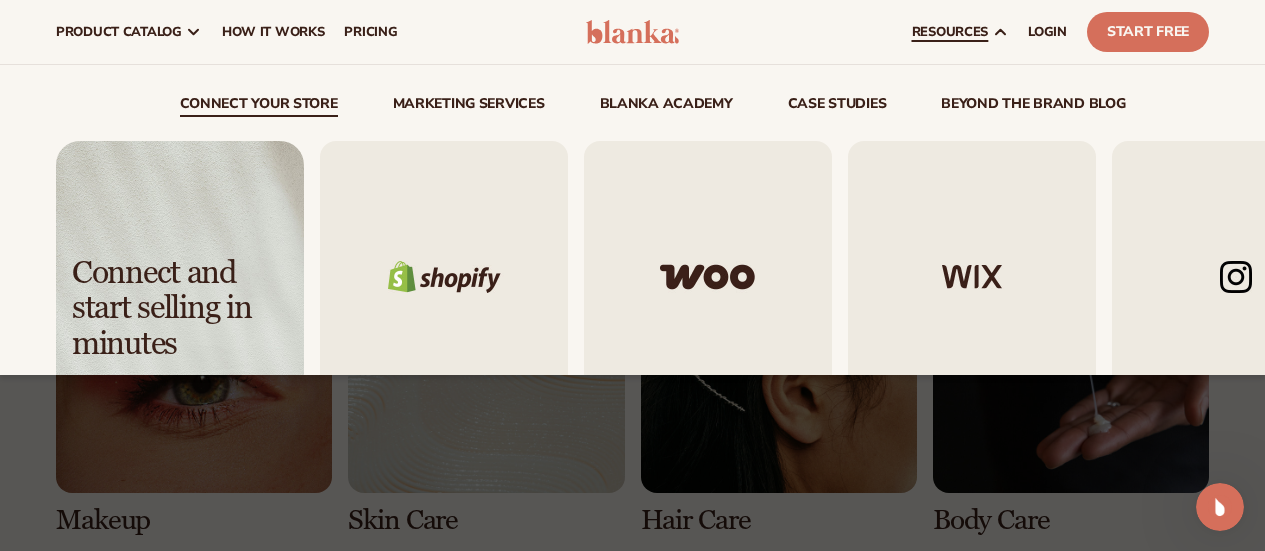 click 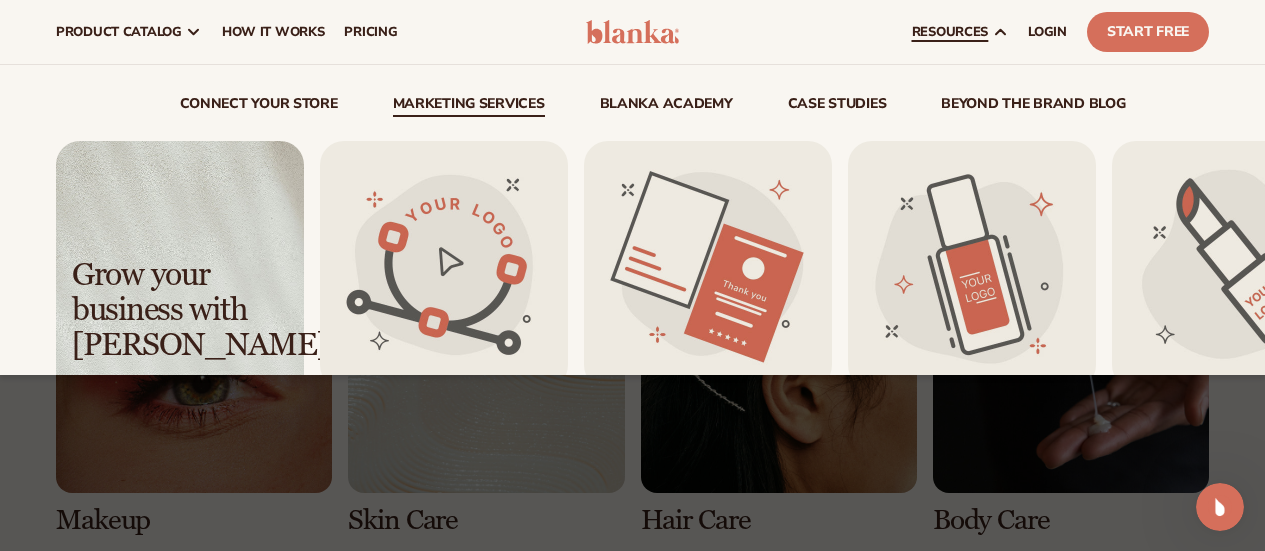 click on "Marketing services" at bounding box center (469, 107) 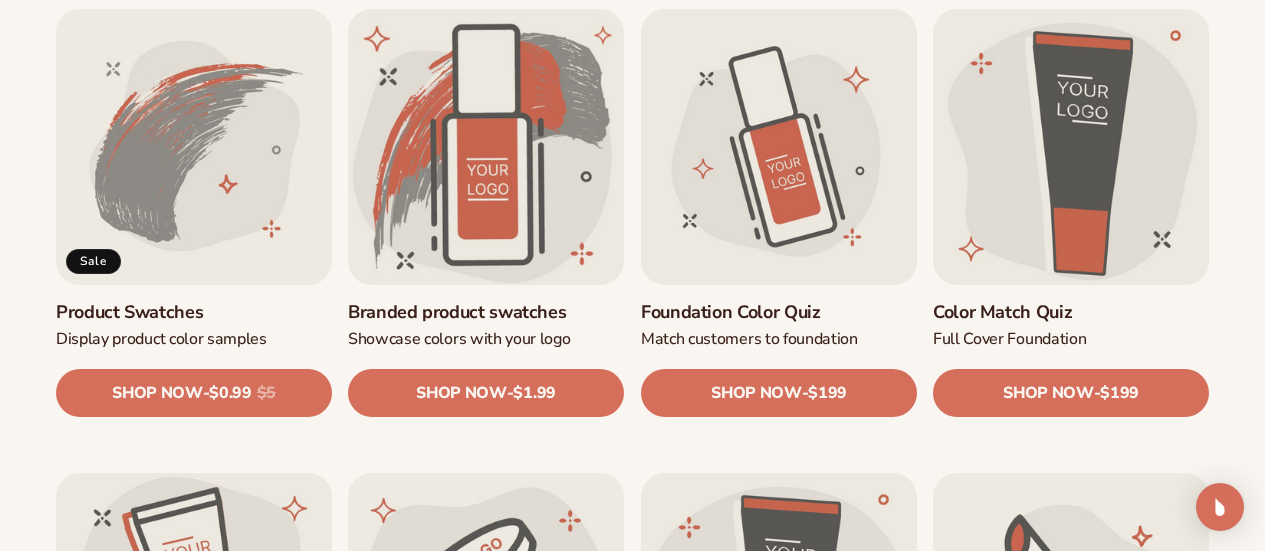 scroll, scrollTop: 1200, scrollLeft: 0, axis: vertical 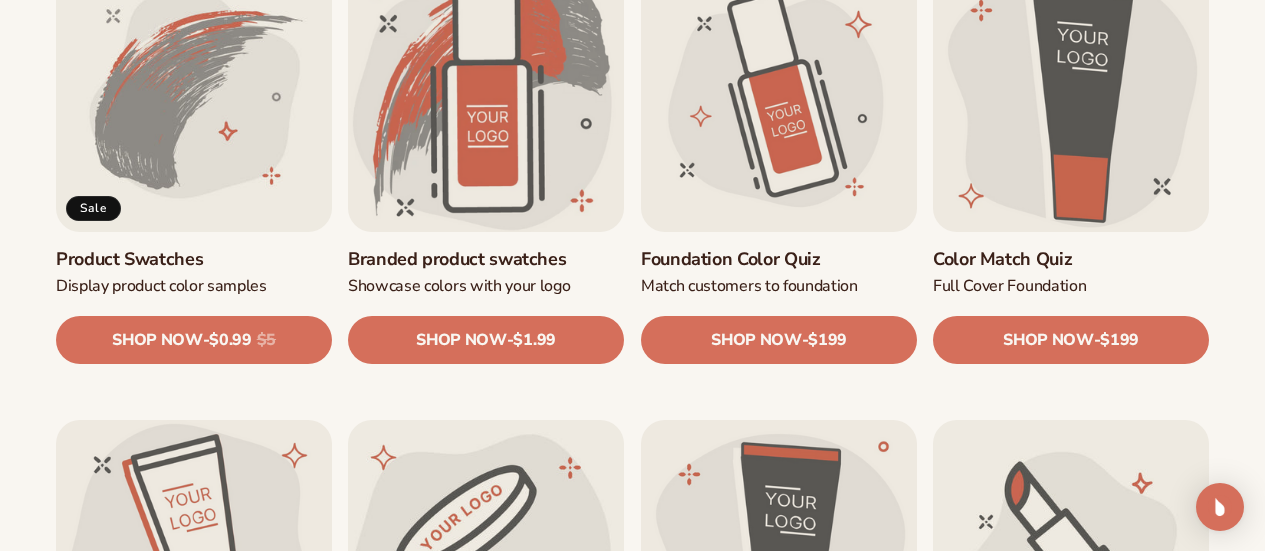 click on "Foundation Color Quiz" at bounding box center [779, 259] 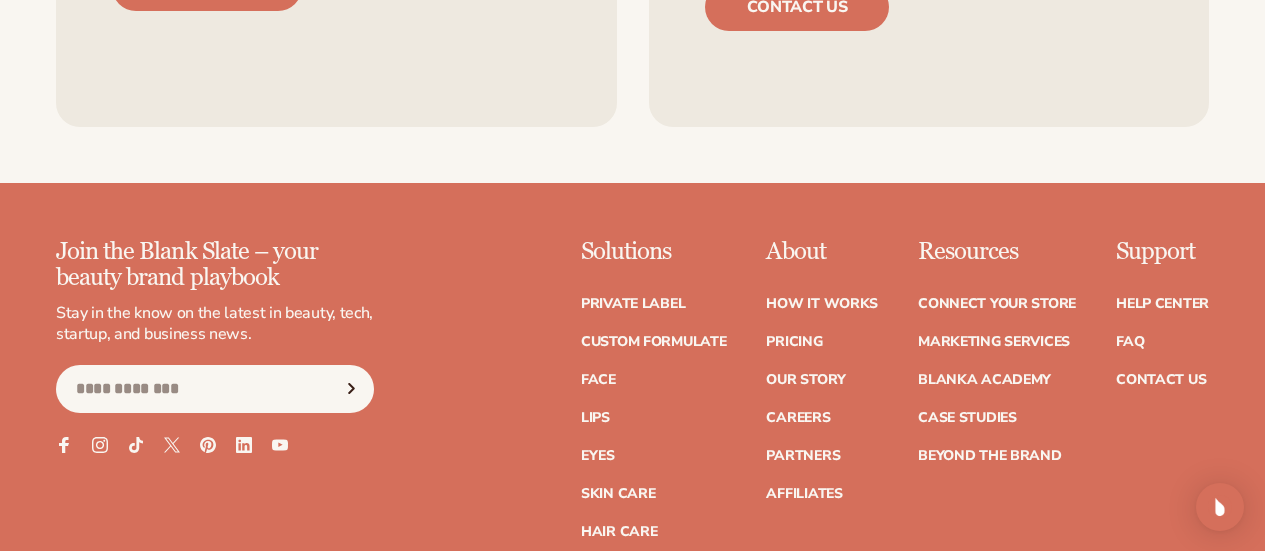 scroll, scrollTop: 1900, scrollLeft: 0, axis: vertical 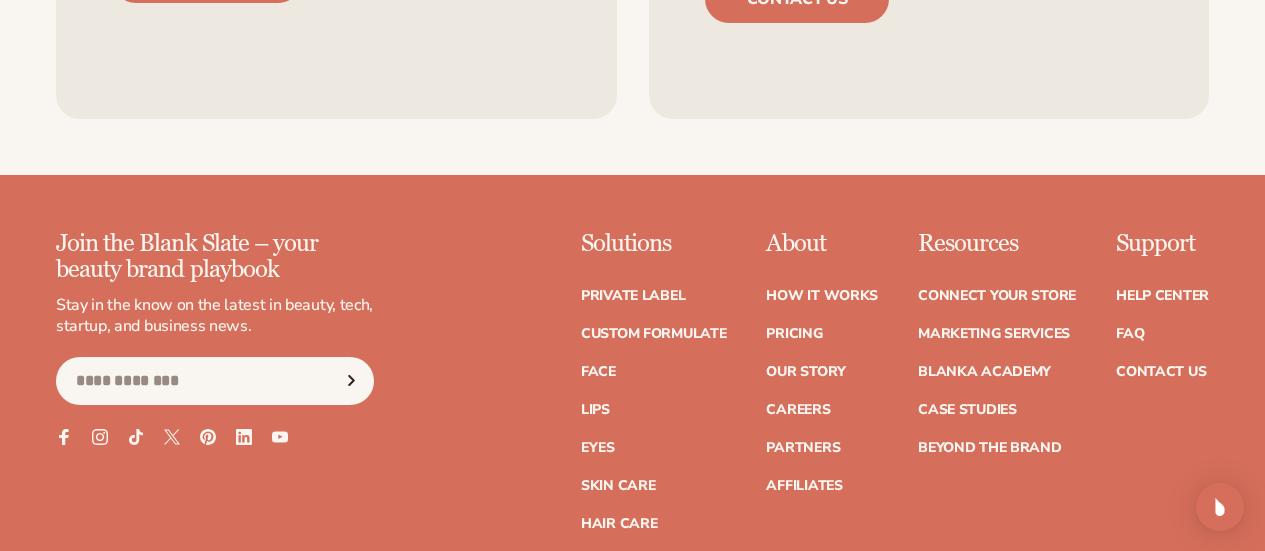 click on "Email" at bounding box center (215, 381) 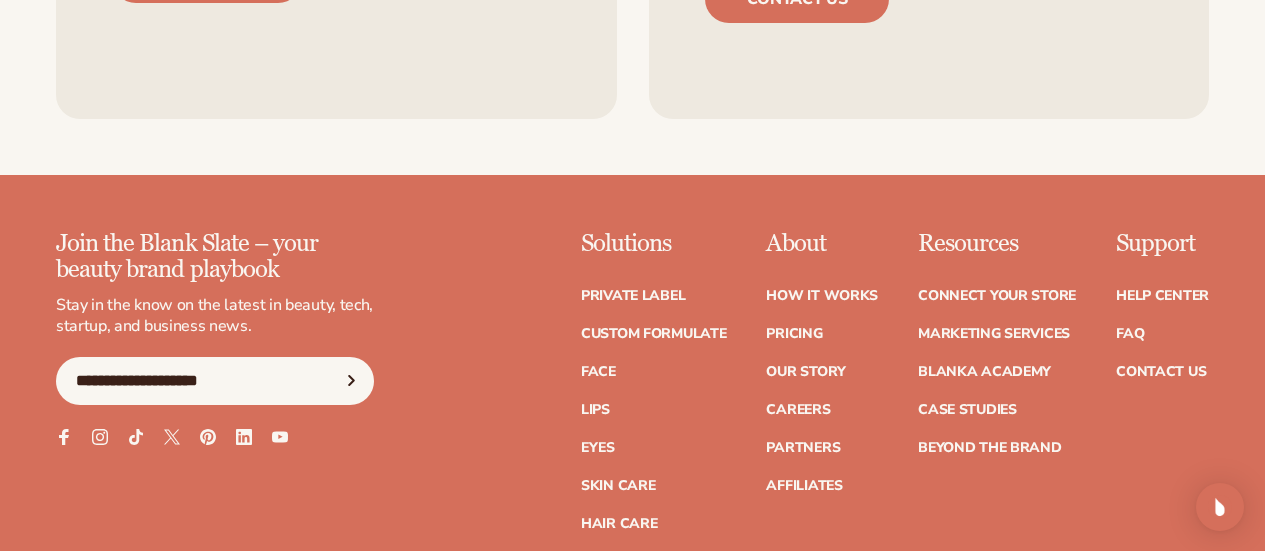 click on "**********" at bounding box center (632, 419) 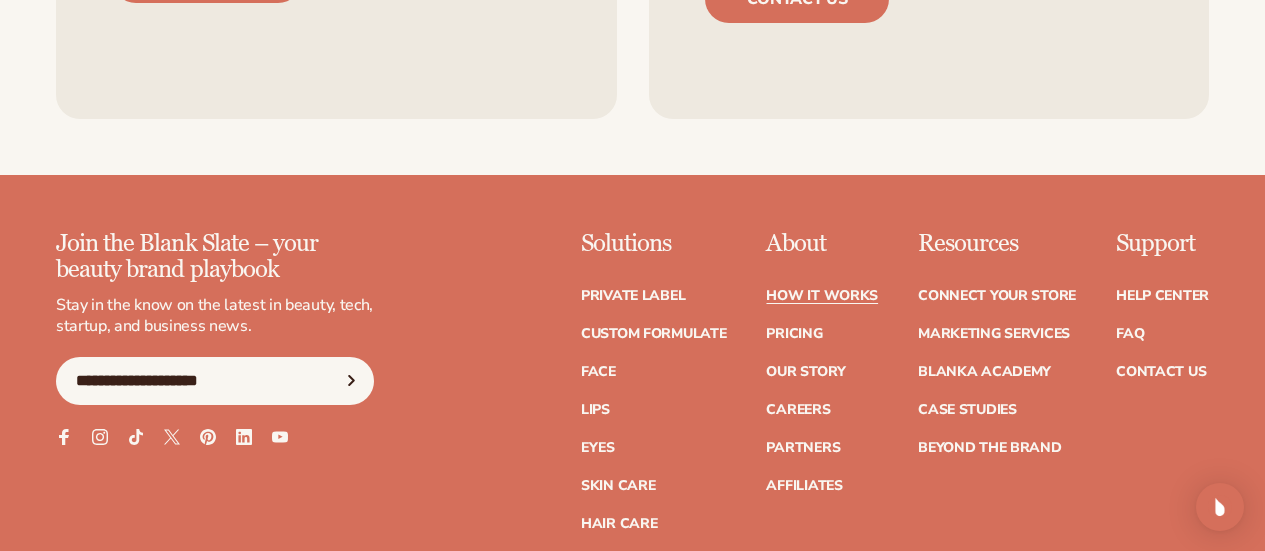 click on "How It Works" at bounding box center [822, 296] 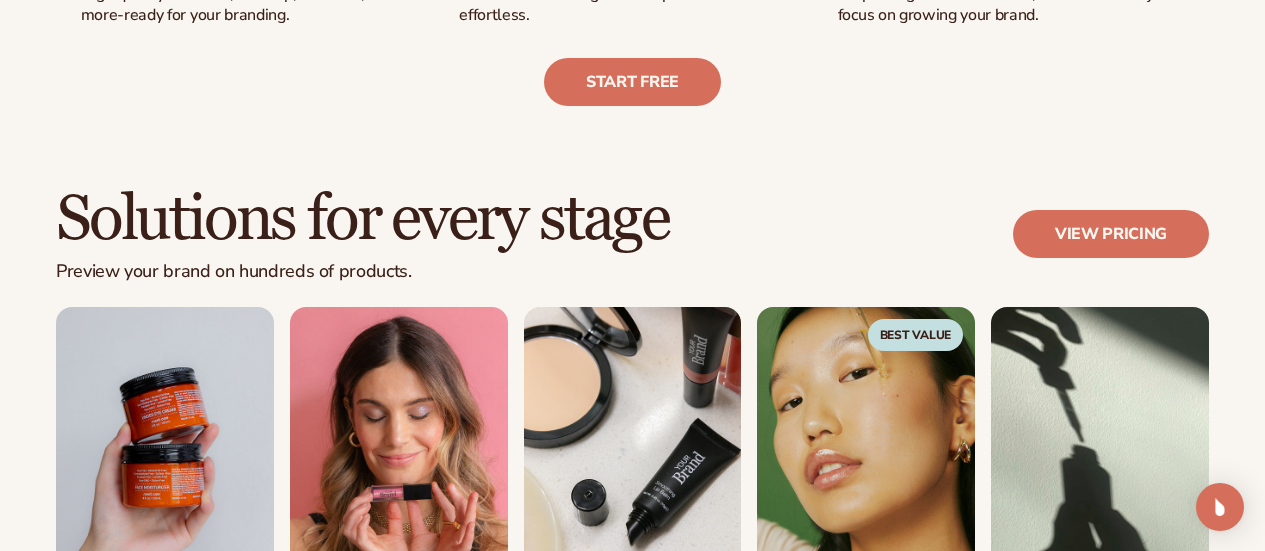 scroll, scrollTop: 1000, scrollLeft: 0, axis: vertical 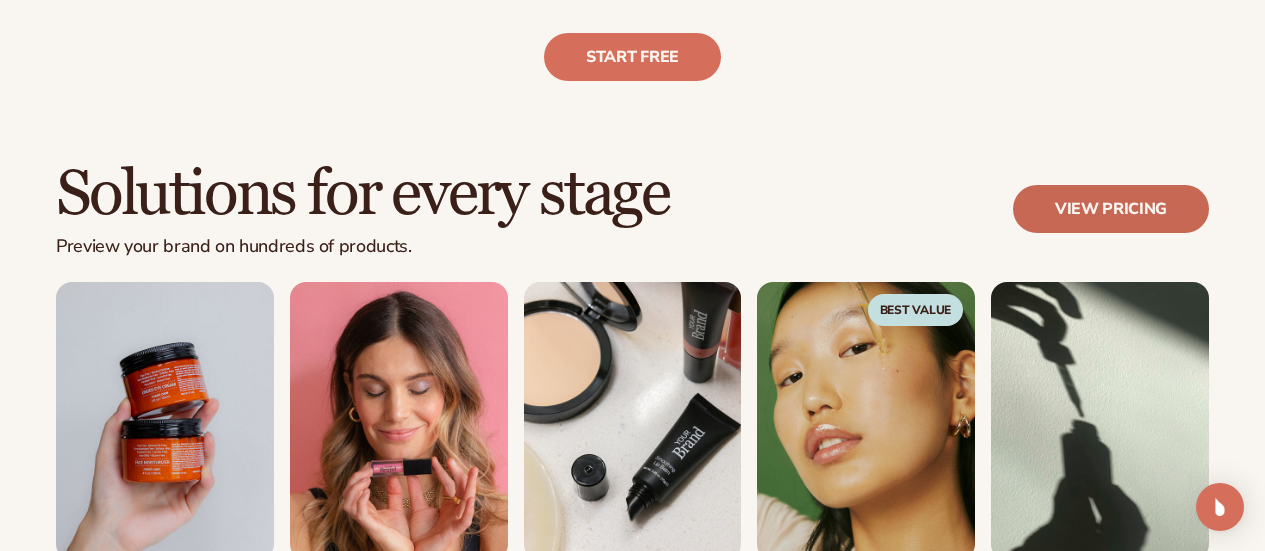 click on "View pricing" at bounding box center [1111, 209] 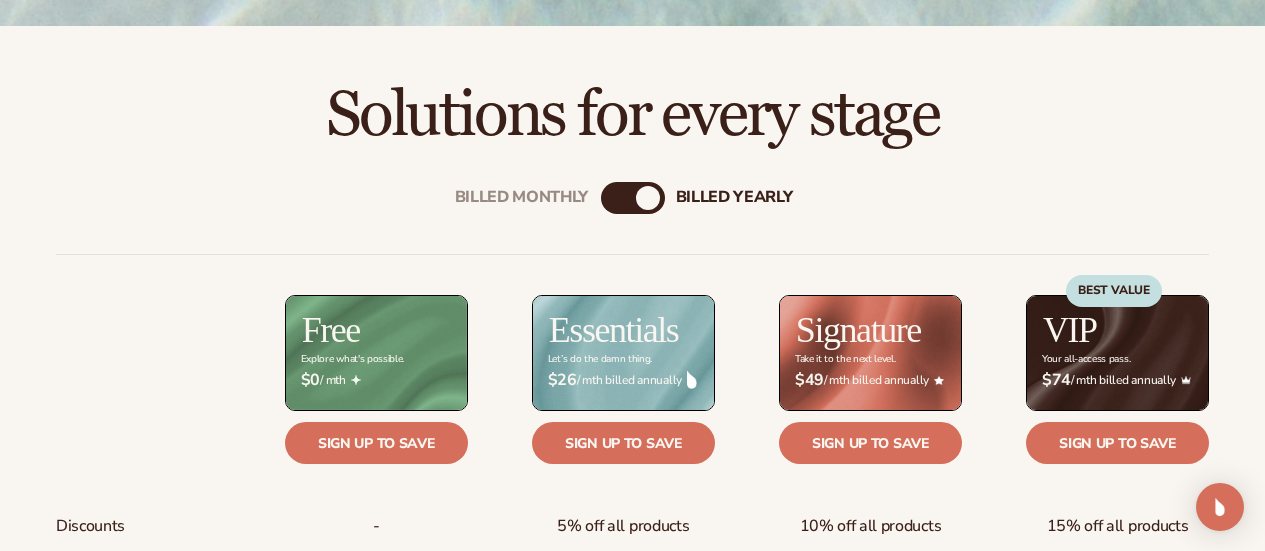 scroll, scrollTop: 600, scrollLeft: 0, axis: vertical 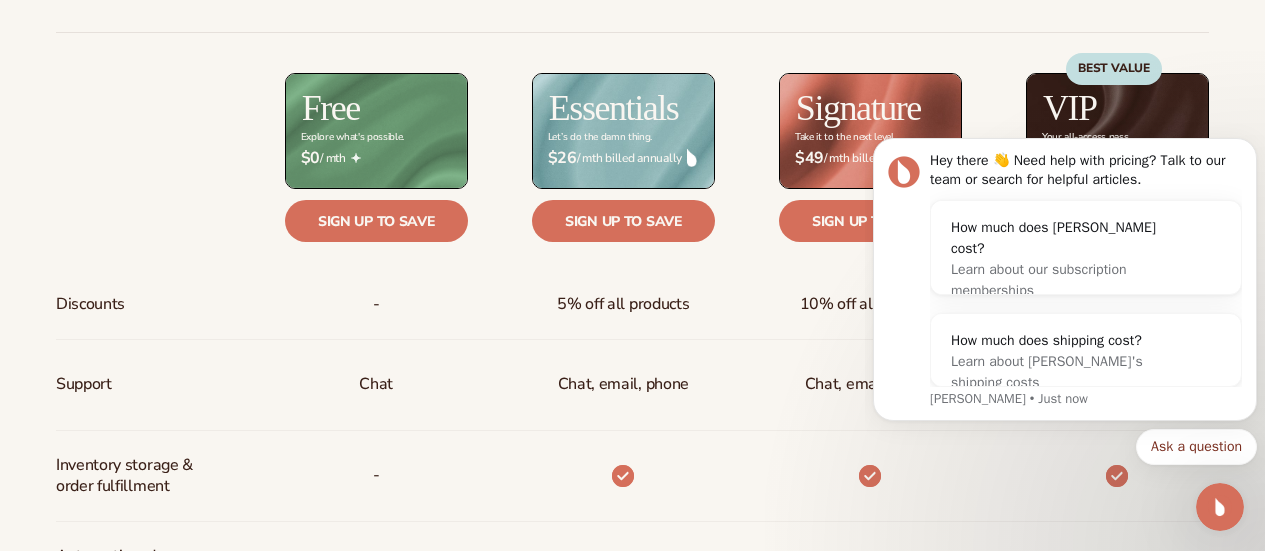 click on "Discounts
Support
Inventory storage &   order fulfillment
Automatic order payments
Priority order processing
Branded package inserts
Prebuilt Shopify store
Free samples
Exclusive welcome gift
Anniversary gift
Annual fee" at bounding box center (632, 600) 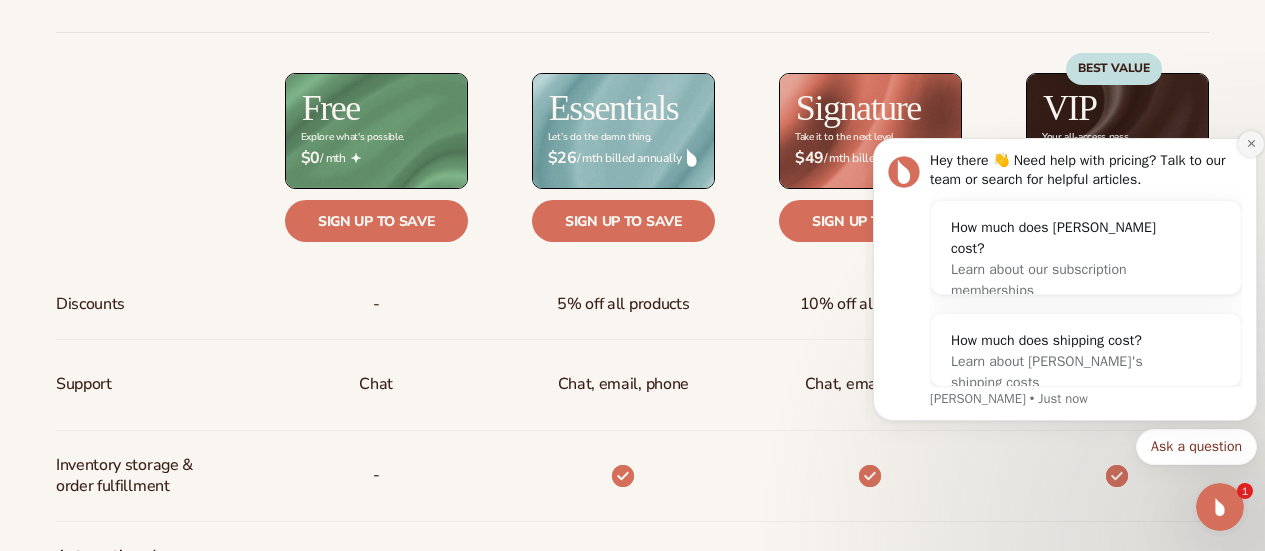 click 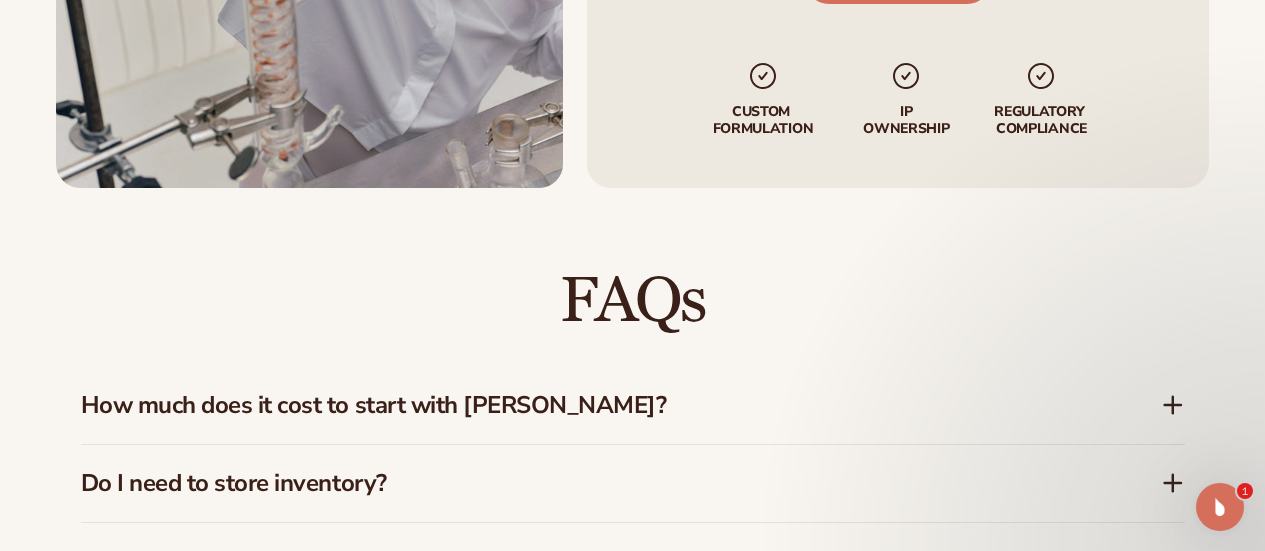 scroll, scrollTop: 2600, scrollLeft: 0, axis: vertical 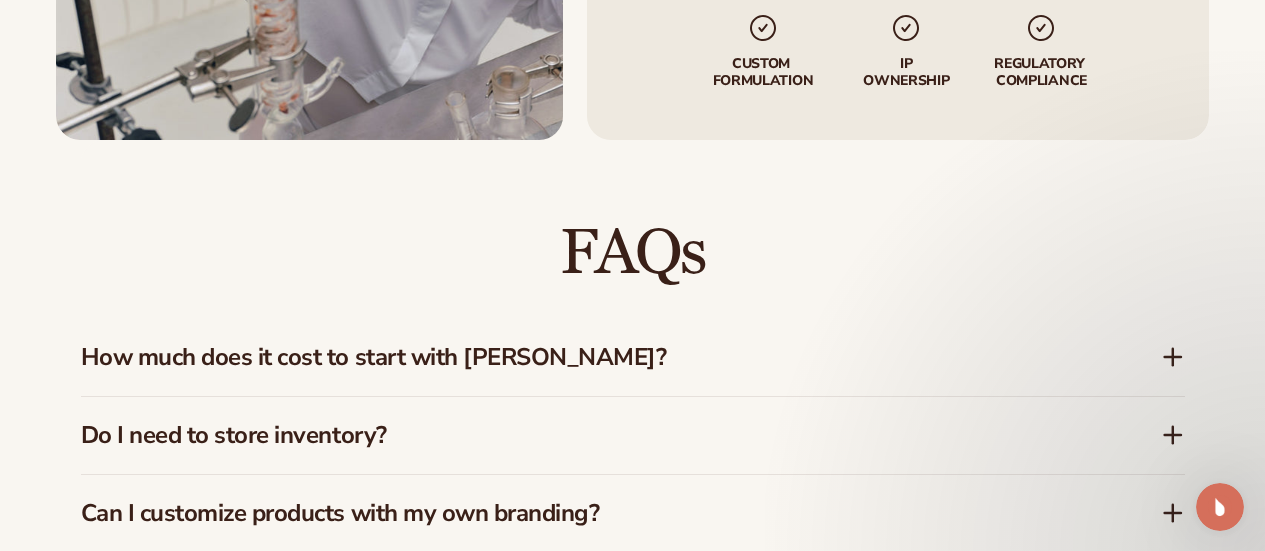 click 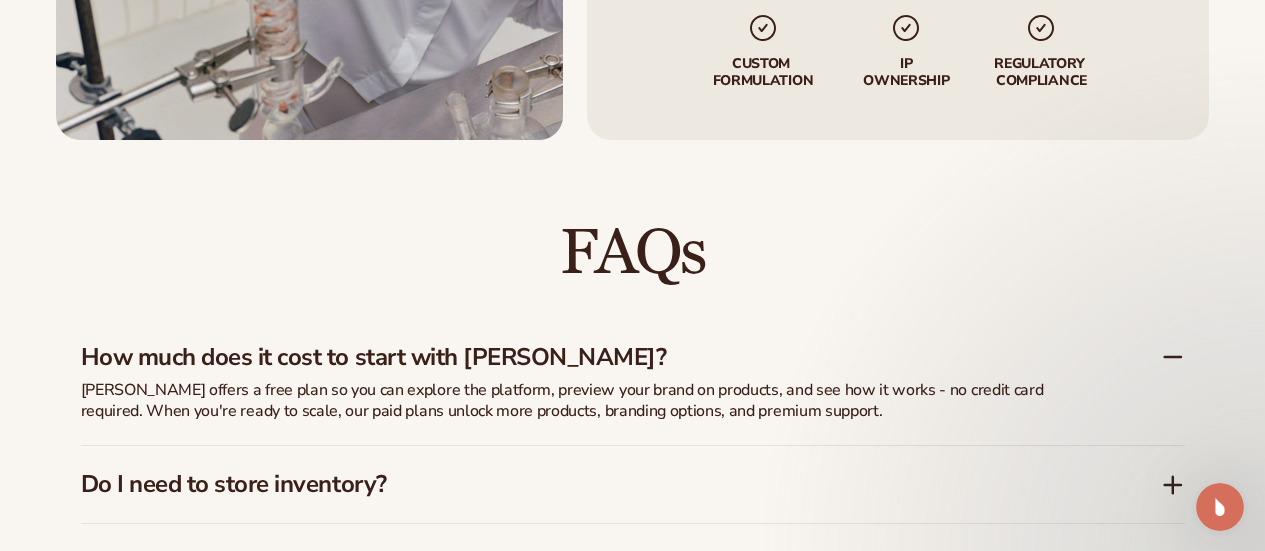 scroll, scrollTop: 2700, scrollLeft: 0, axis: vertical 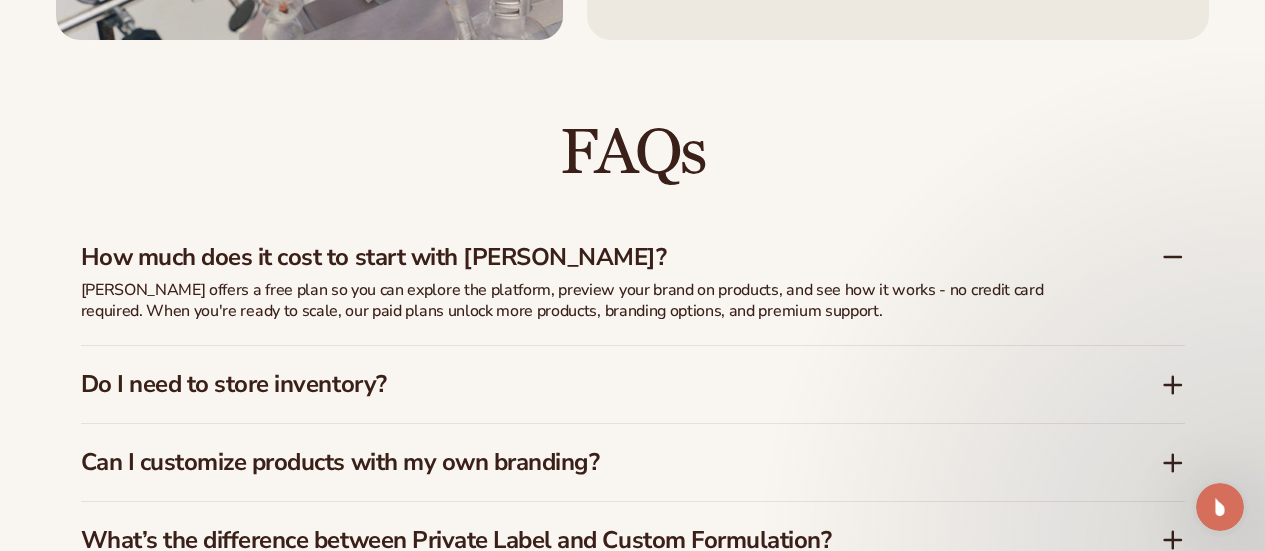 click 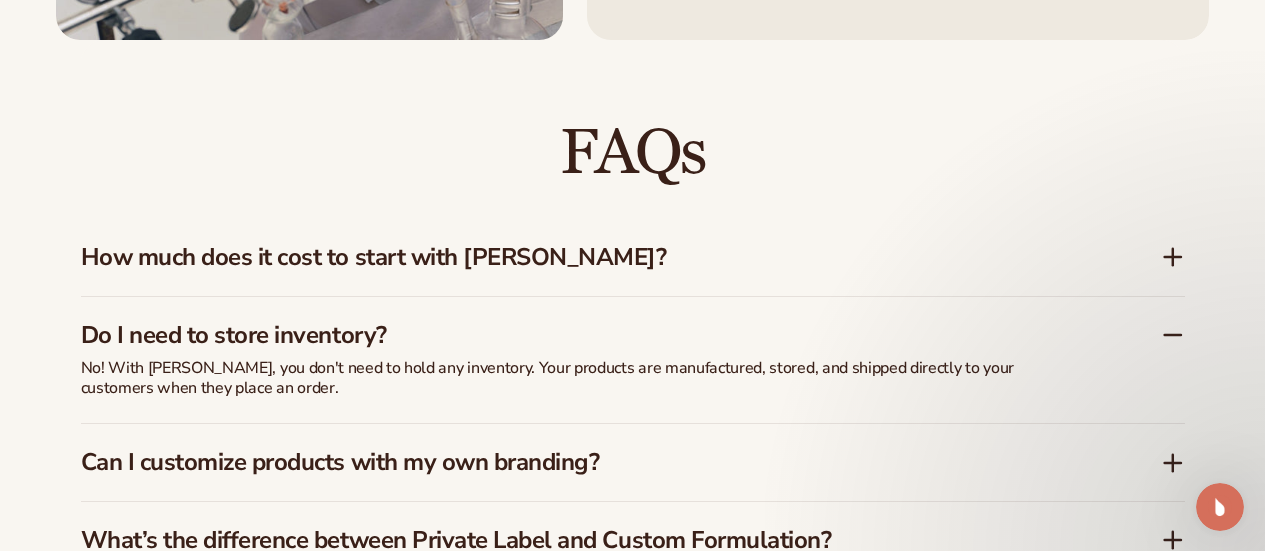scroll, scrollTop: 2800, scrollLeft: 0, axis: vertical 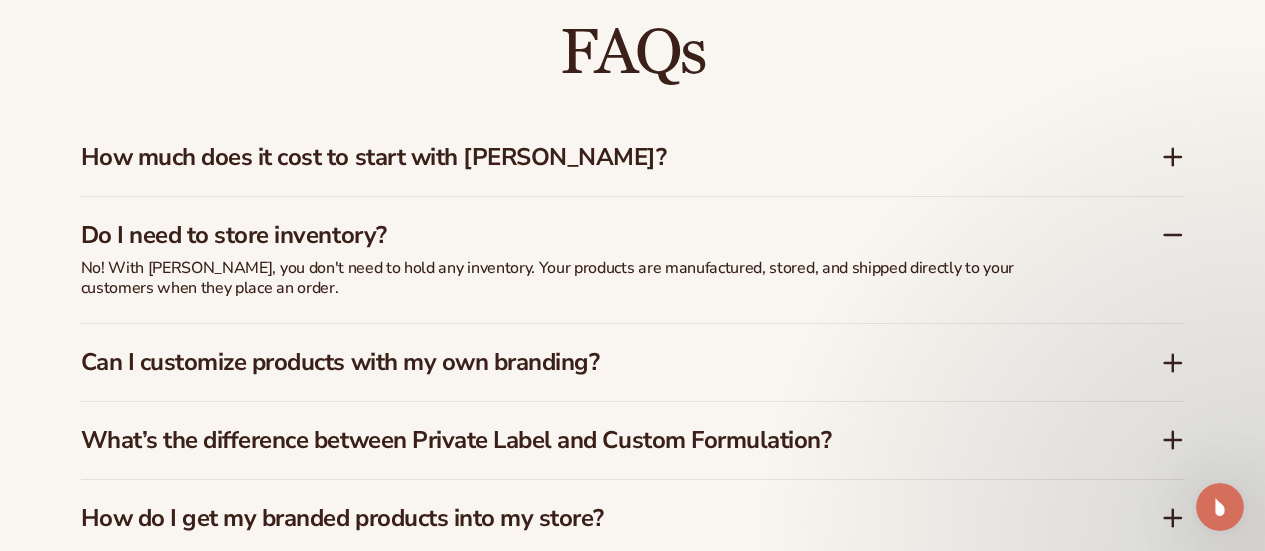 click 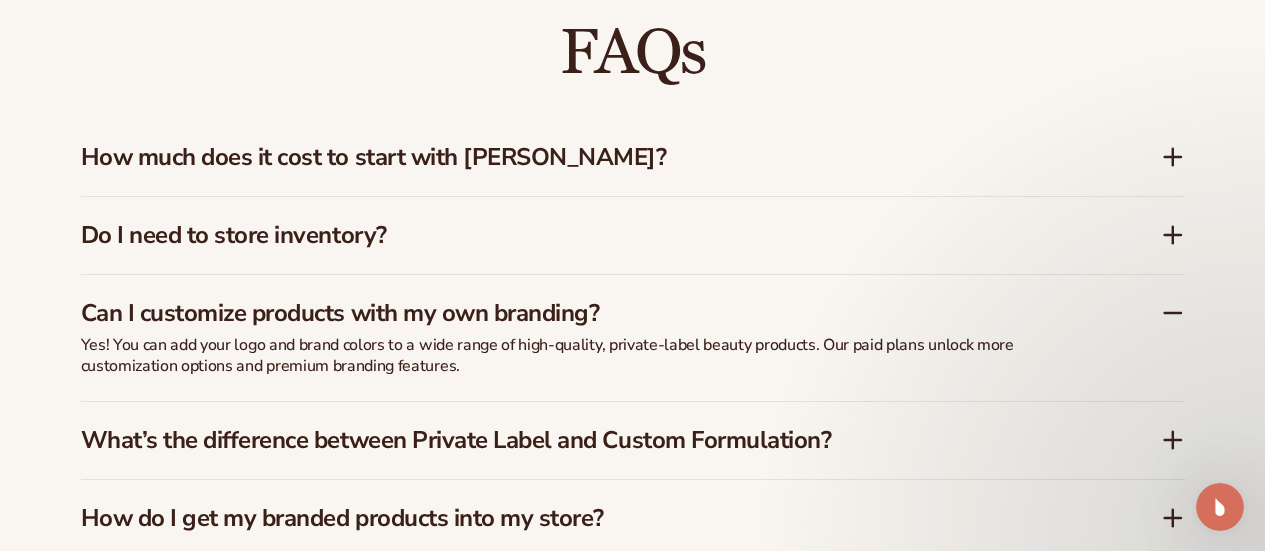 scroll, scrollTop: 2900, scrollLeft: 0, axis: vertical 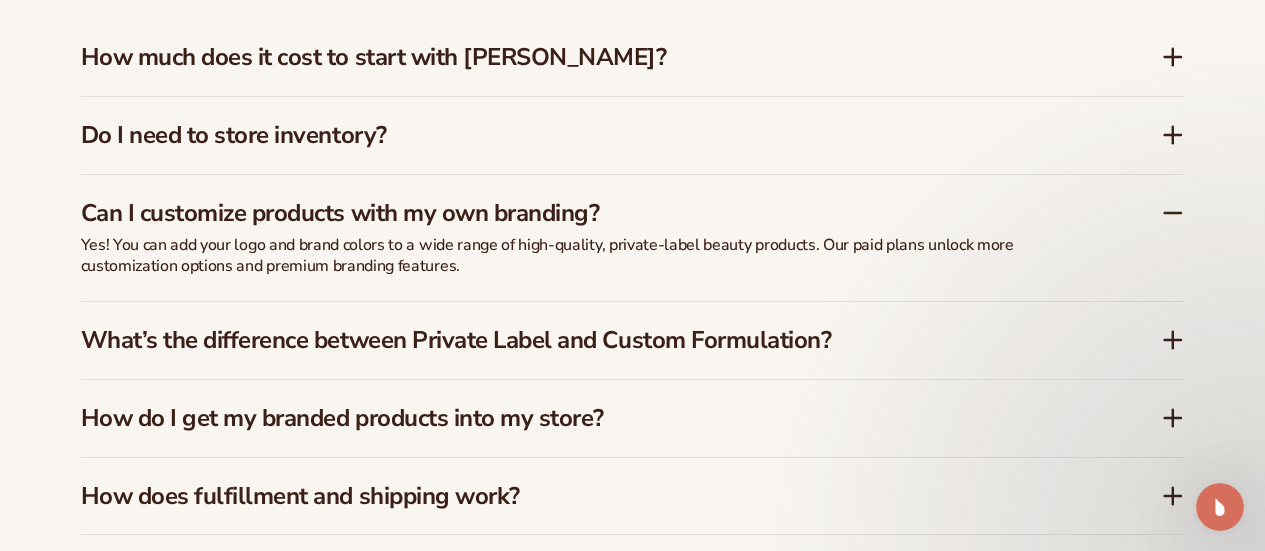 click 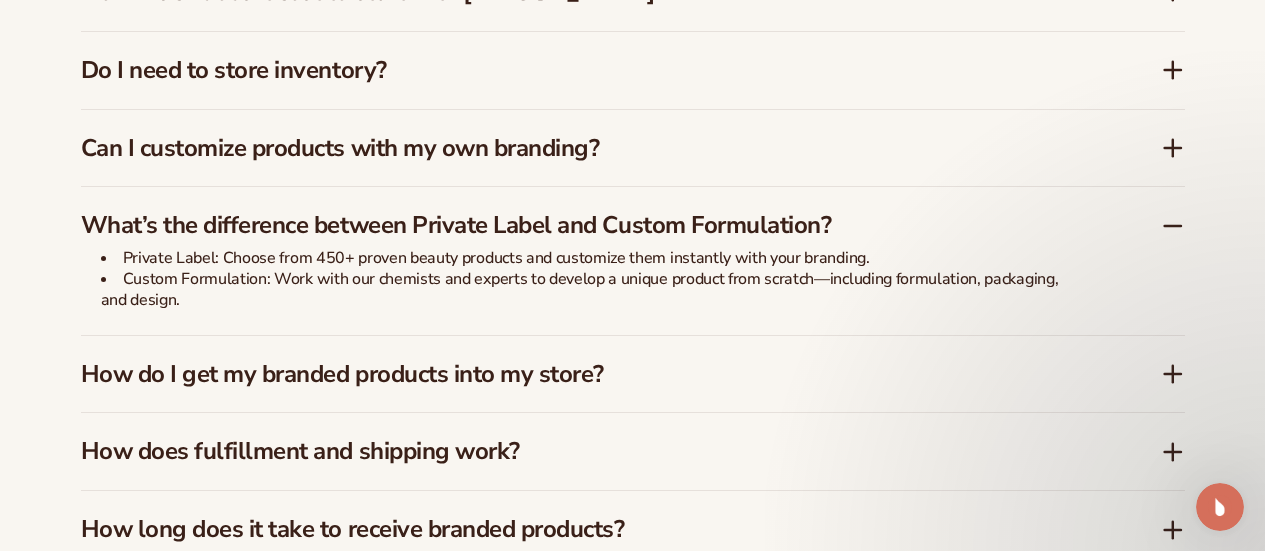 scroll, scrollTop: 3000, scrollLeft: 0, axis: vertical 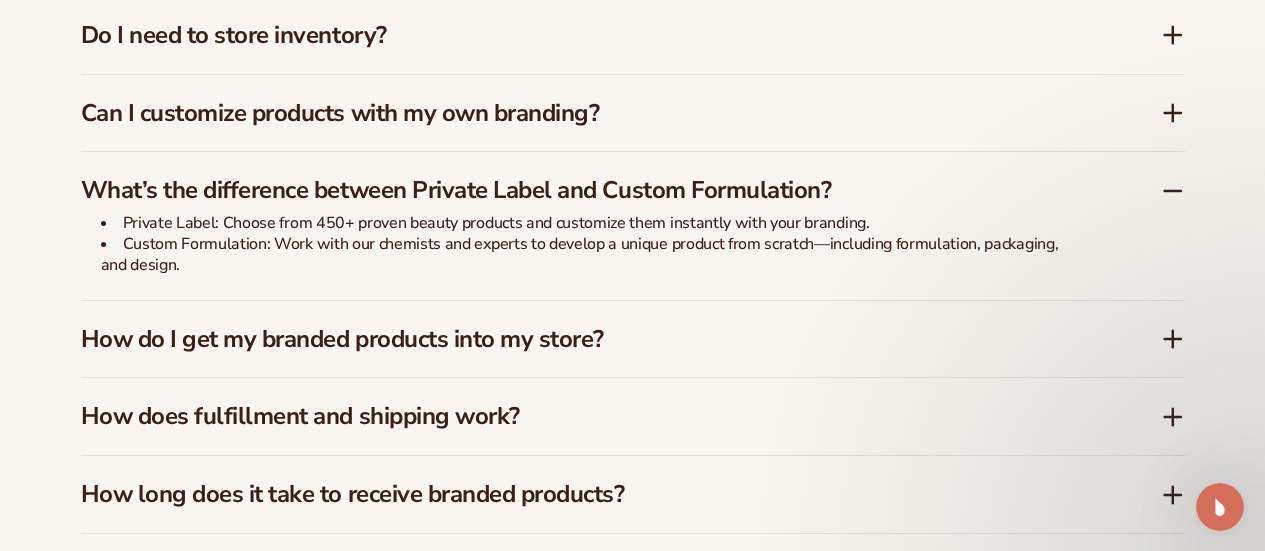 click 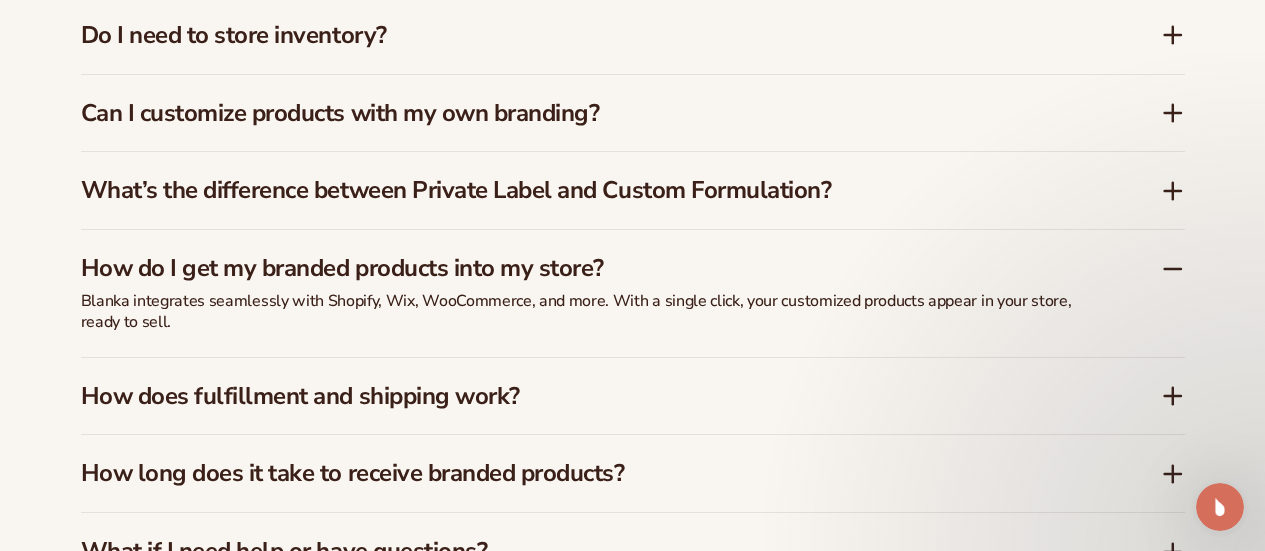 click 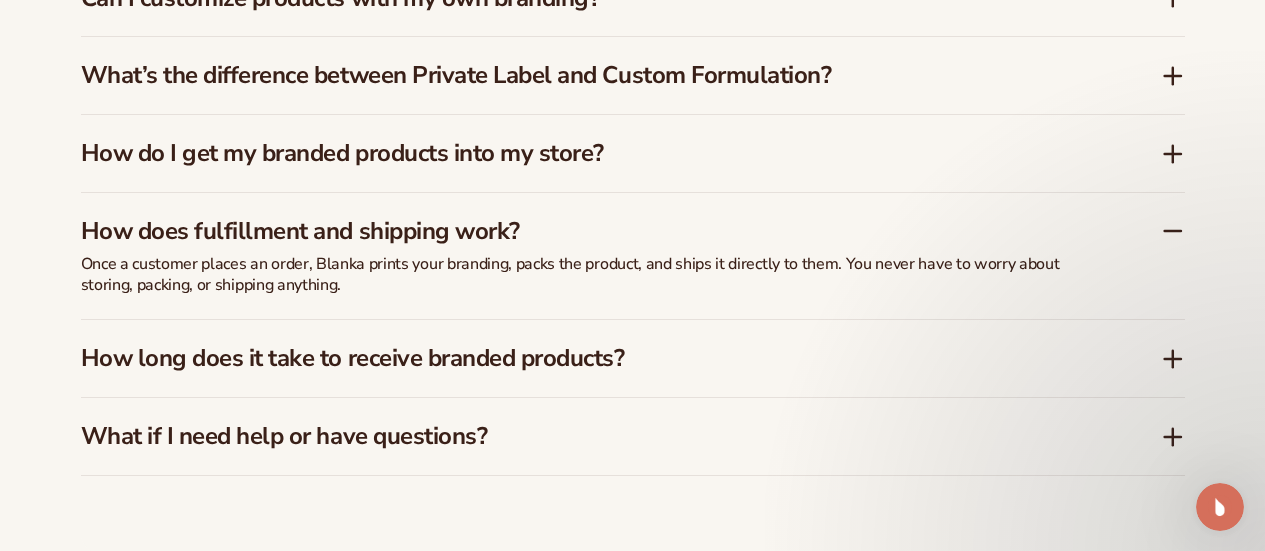 scroll, scrollTop: 3200, scrollLeft: 0, axis: vertical 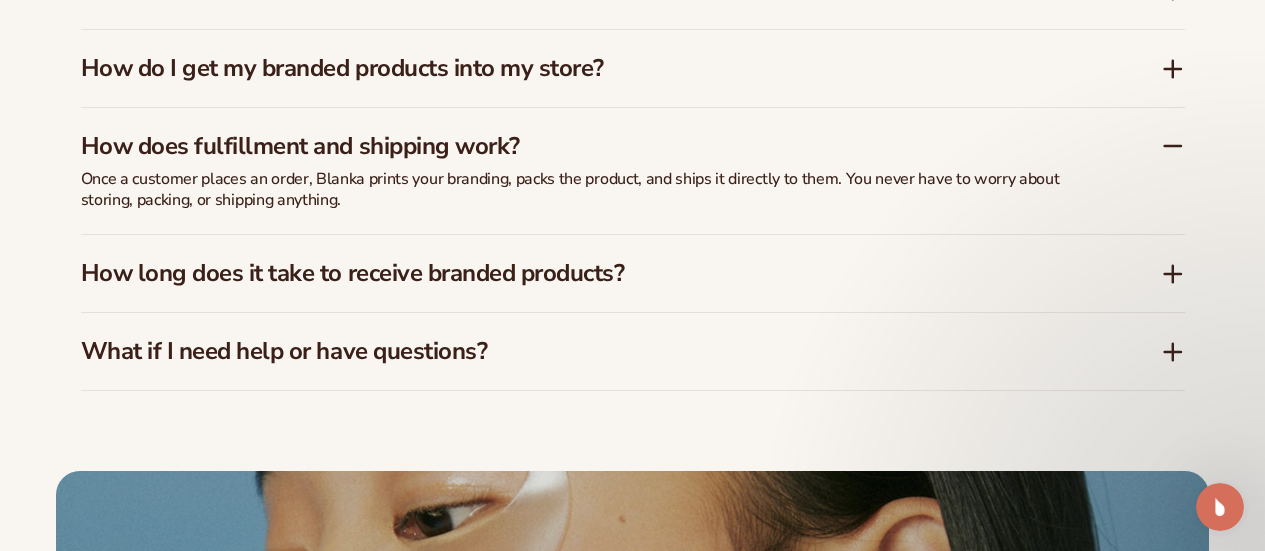 click 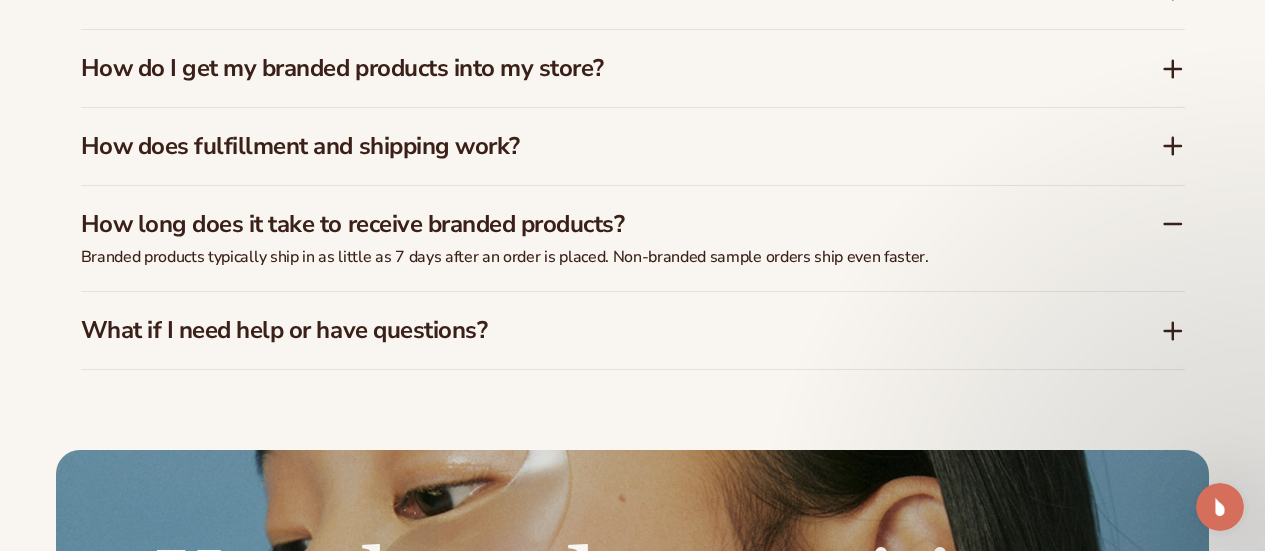click 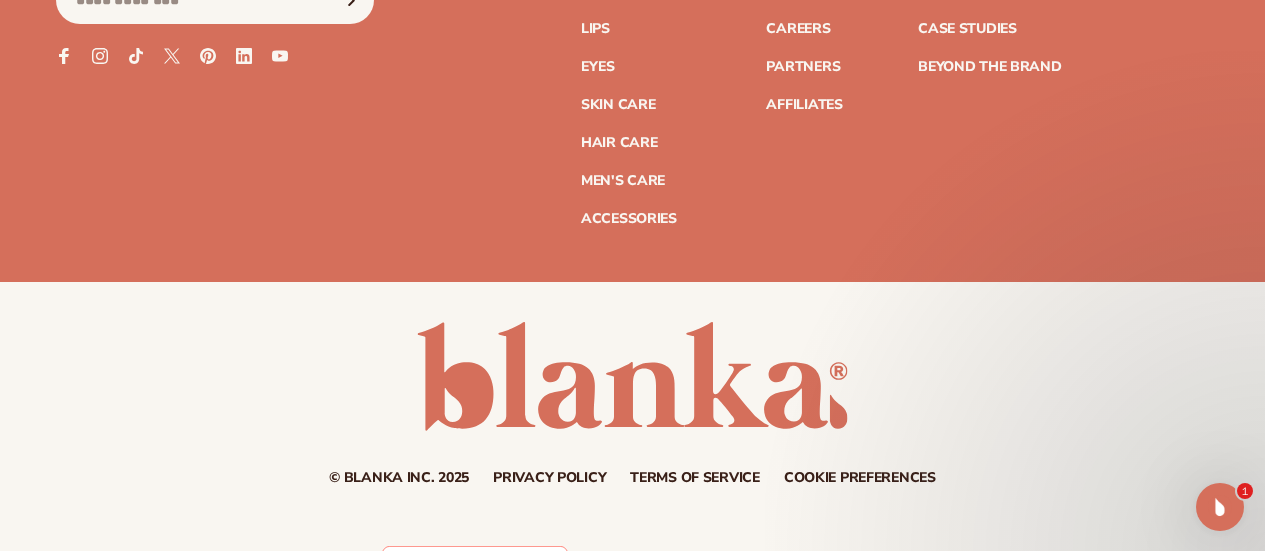 scroll, scrollTop: 4972, scrollLeft: 0, axis: vertical 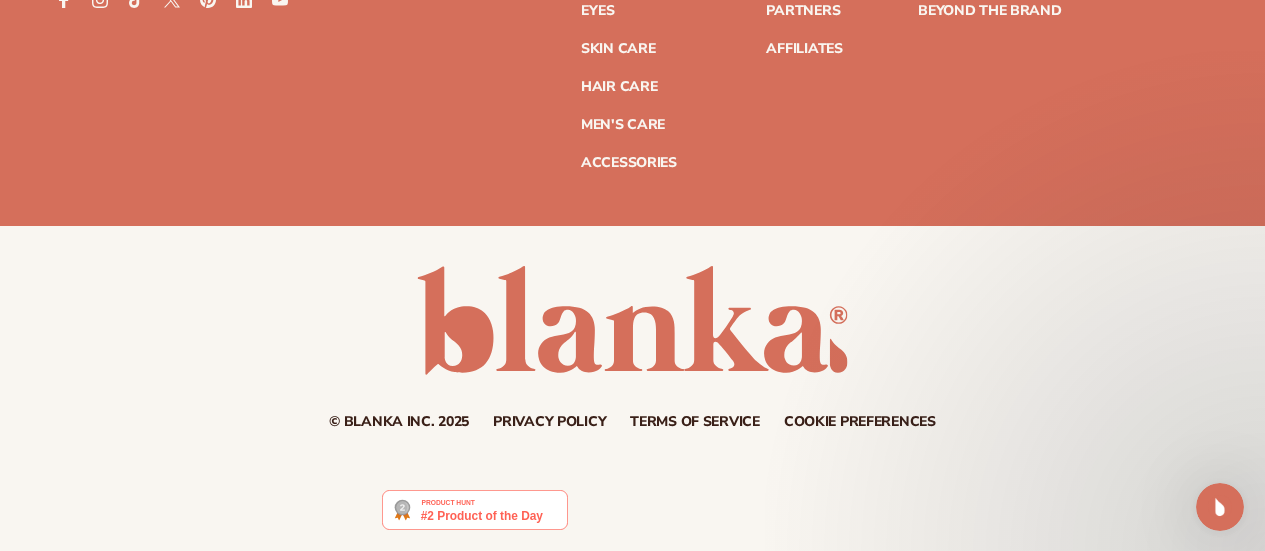 click at bounding box center [474, 510] 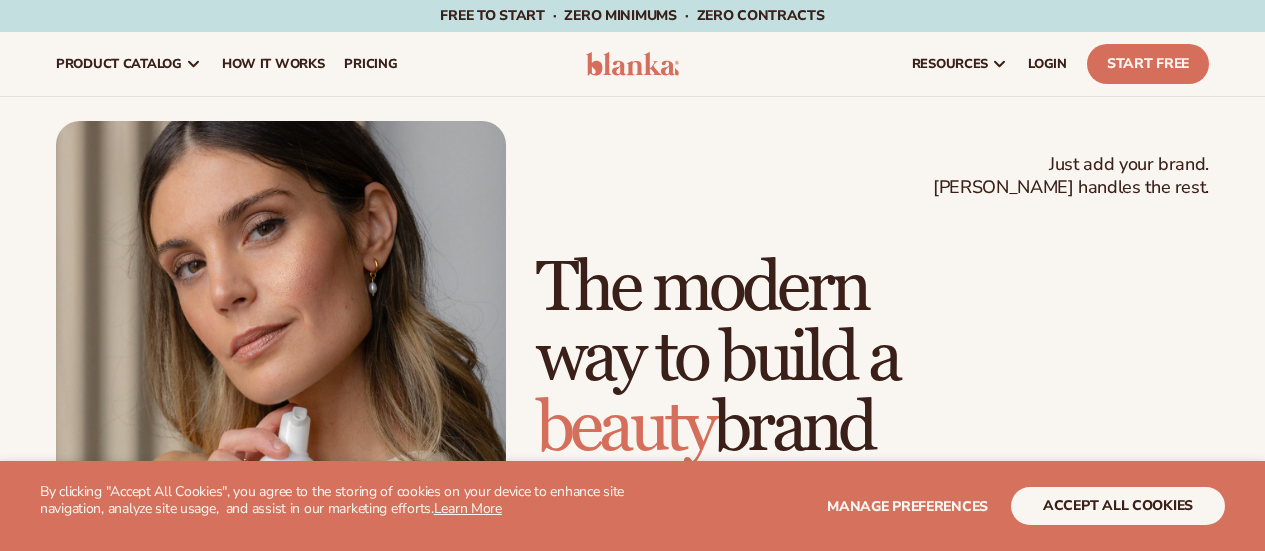 scroll, scrollTop: 0, scrollLeft: 0, axis: both 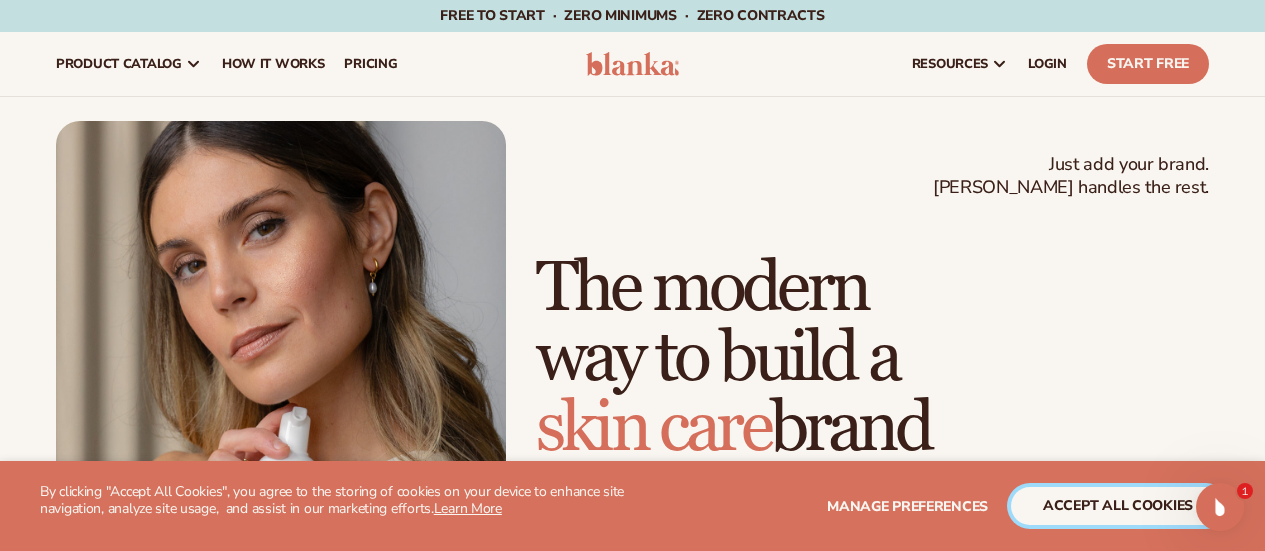 click on "accept all cookies" at bounding box center (1118, 506) 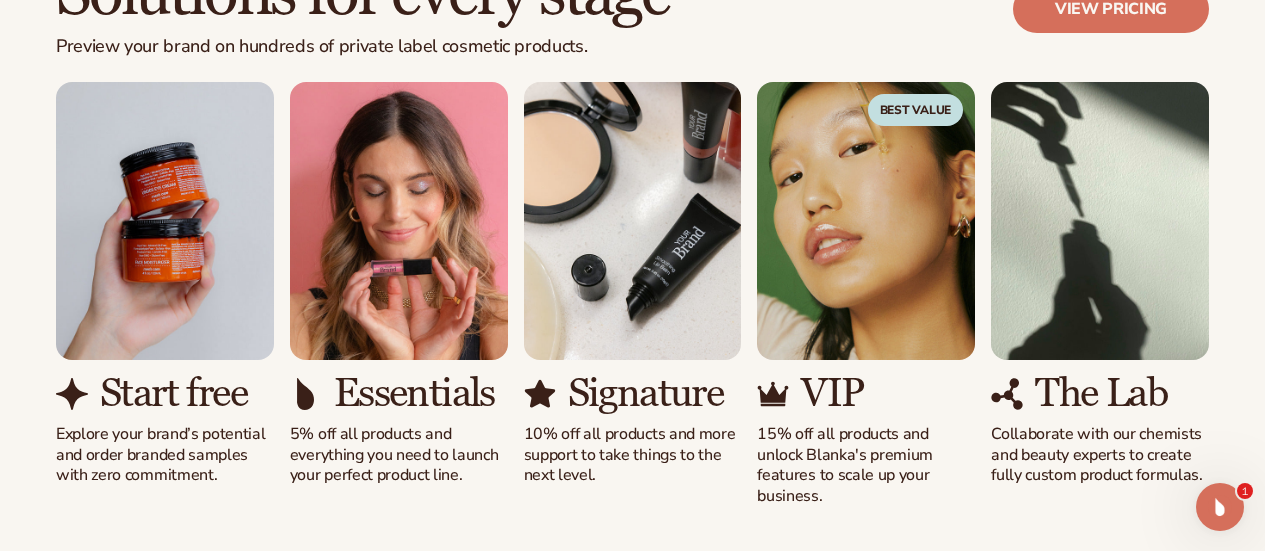 scroll, scrollTop: 1800, scrollLeft: 0, axis: vertical 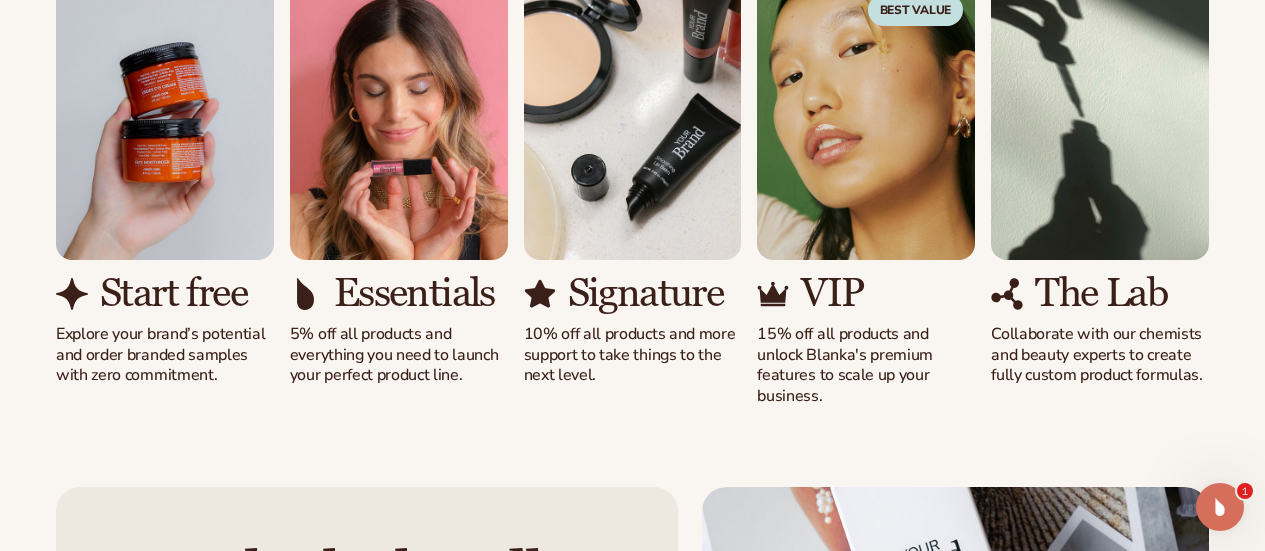 click on "Essentials" at bounding box center (414, 294) 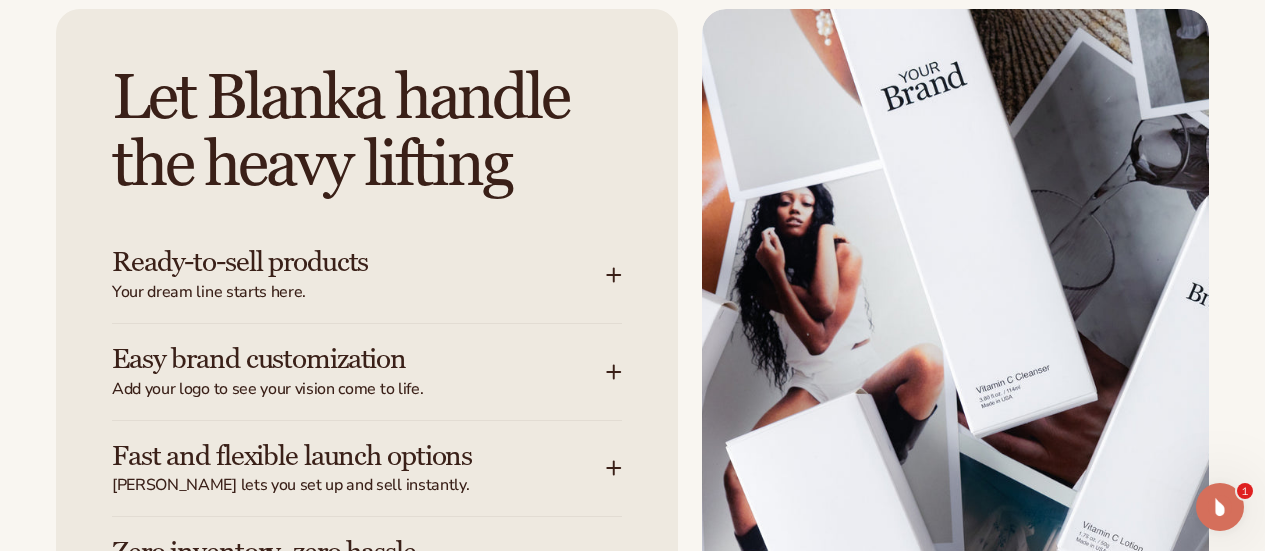 scroll, scrollTop: 2300, scrollLeft: 0, axis: vertical 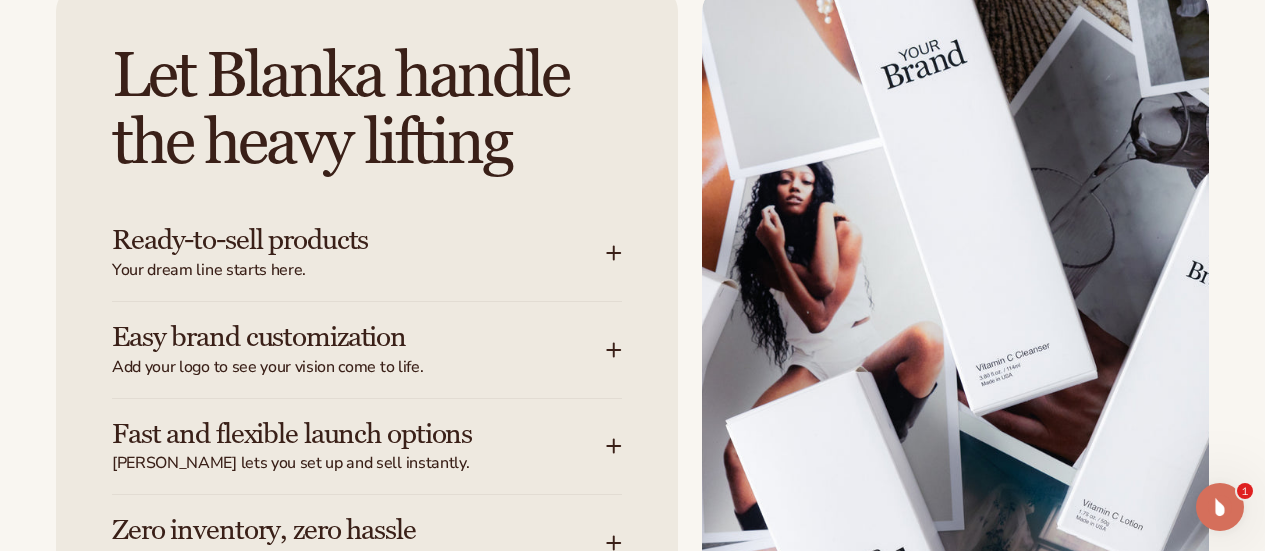 click 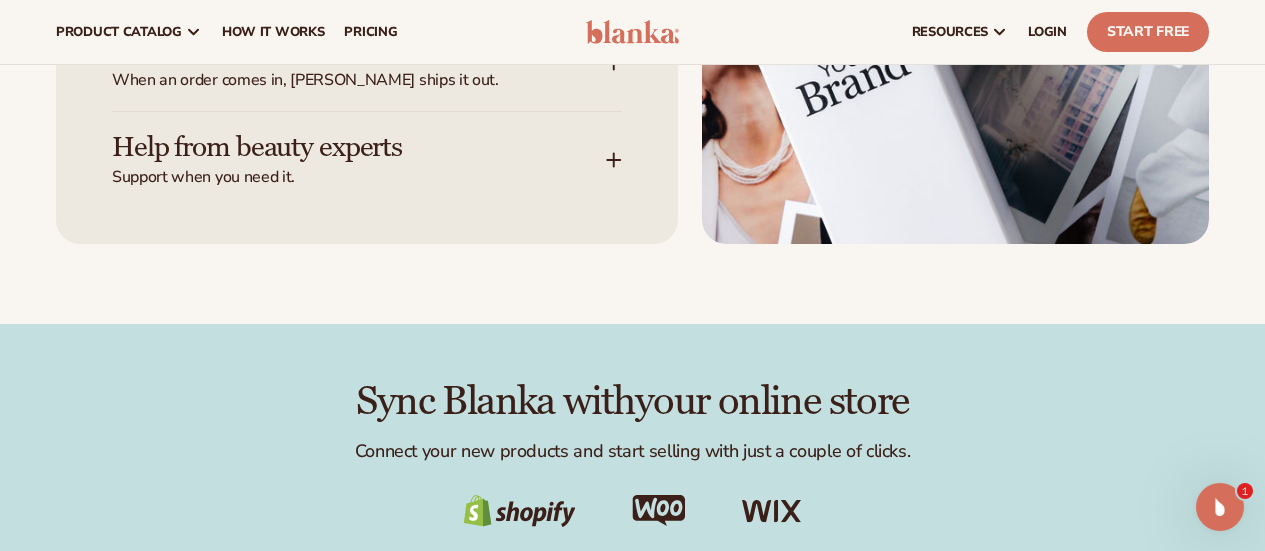scroll, scrollTop: 2800, scrollLeft: 0, axis: vertical 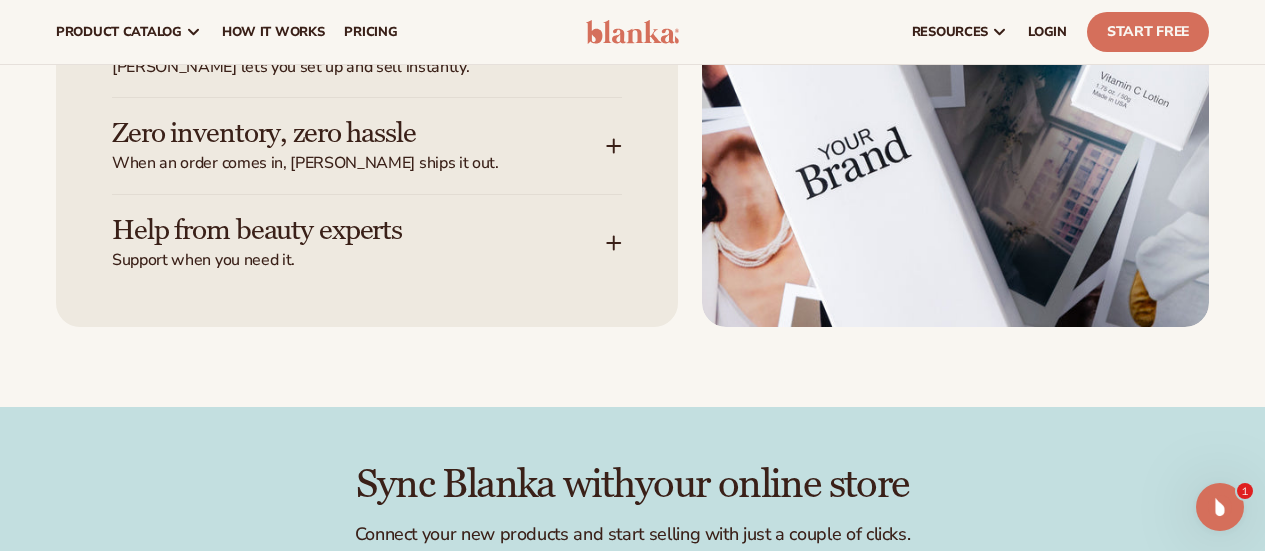 click 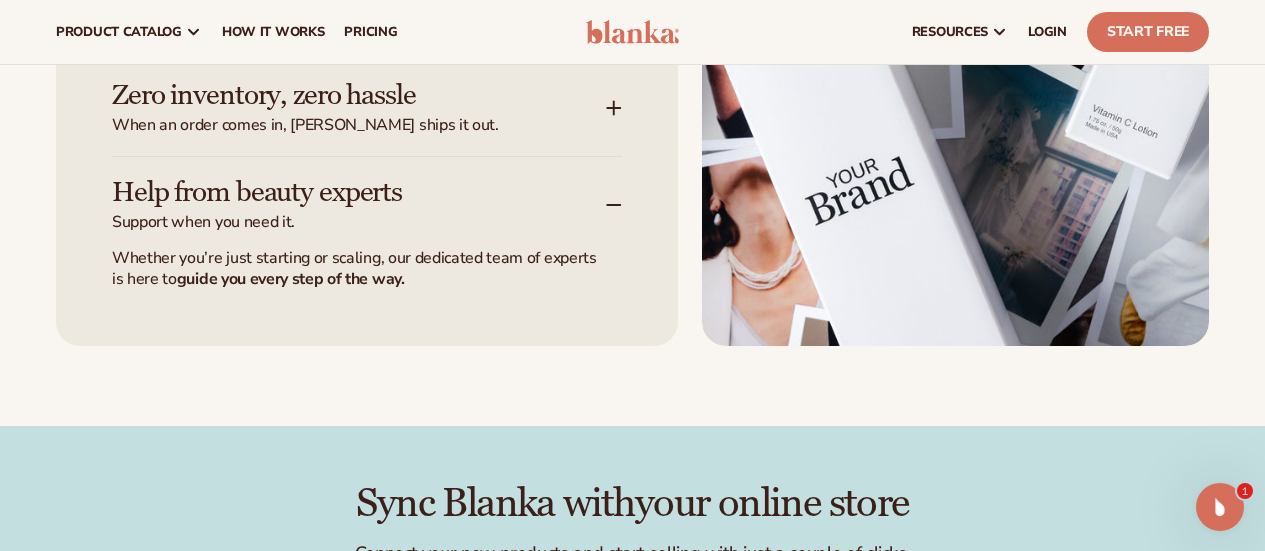 scroll, scrollTop: 2700, scrollLeft: 0, axis: vertical 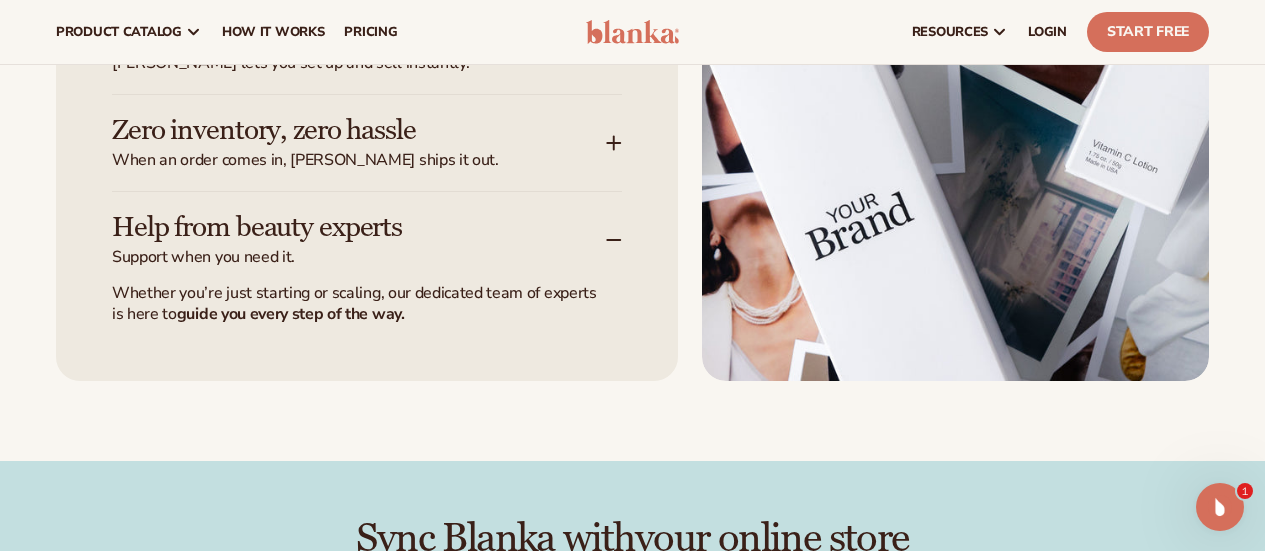 click 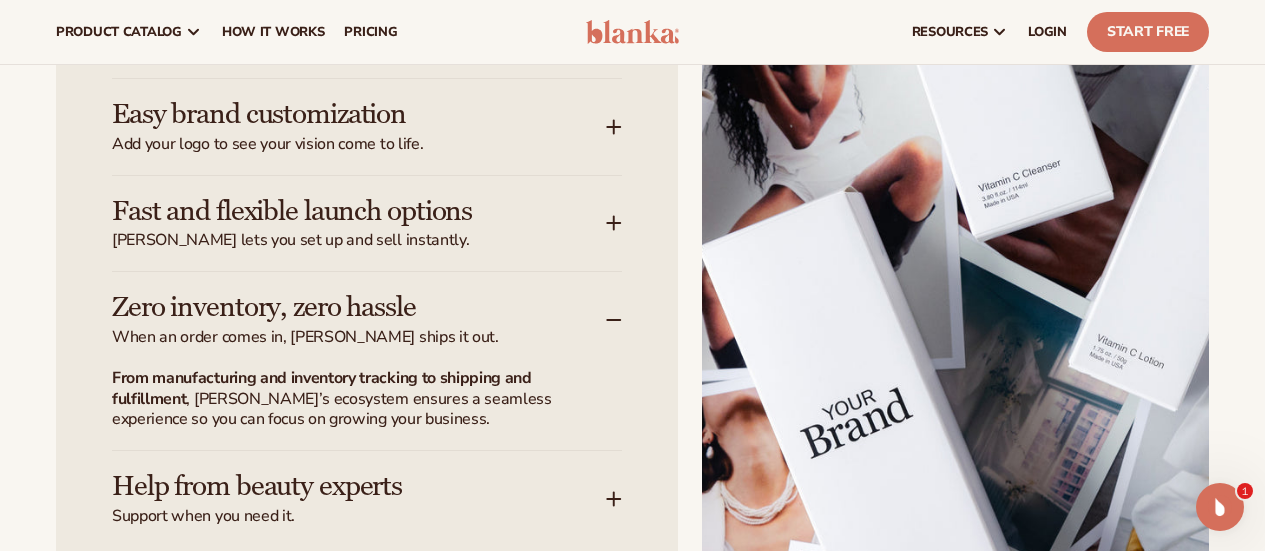 scroll, scrollTop: 2500, scrollLeft: 0, axis: vertical 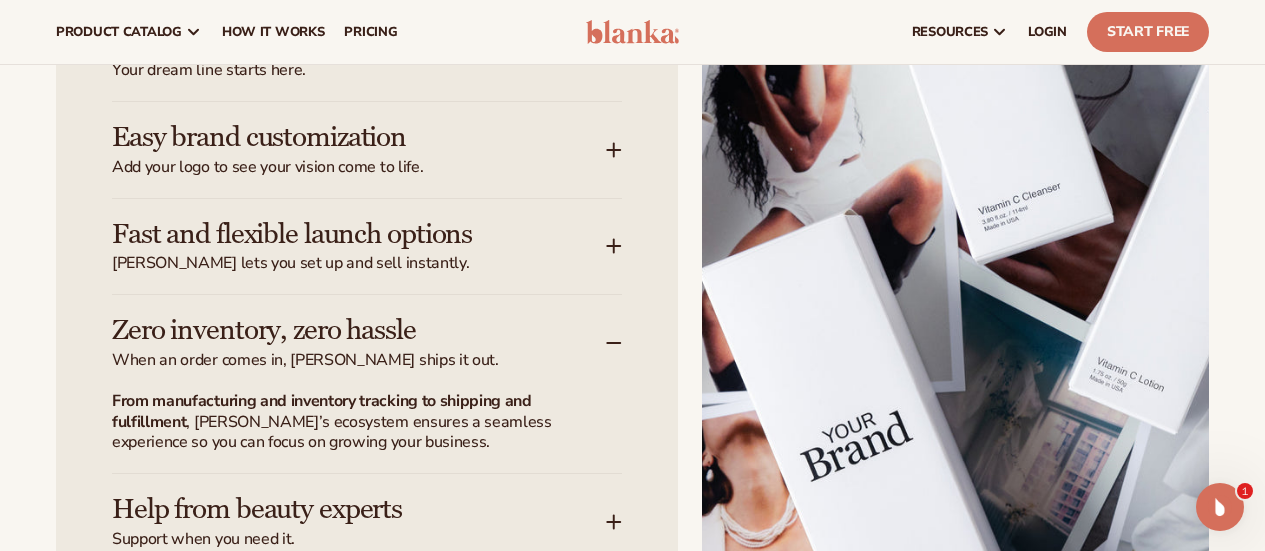 click 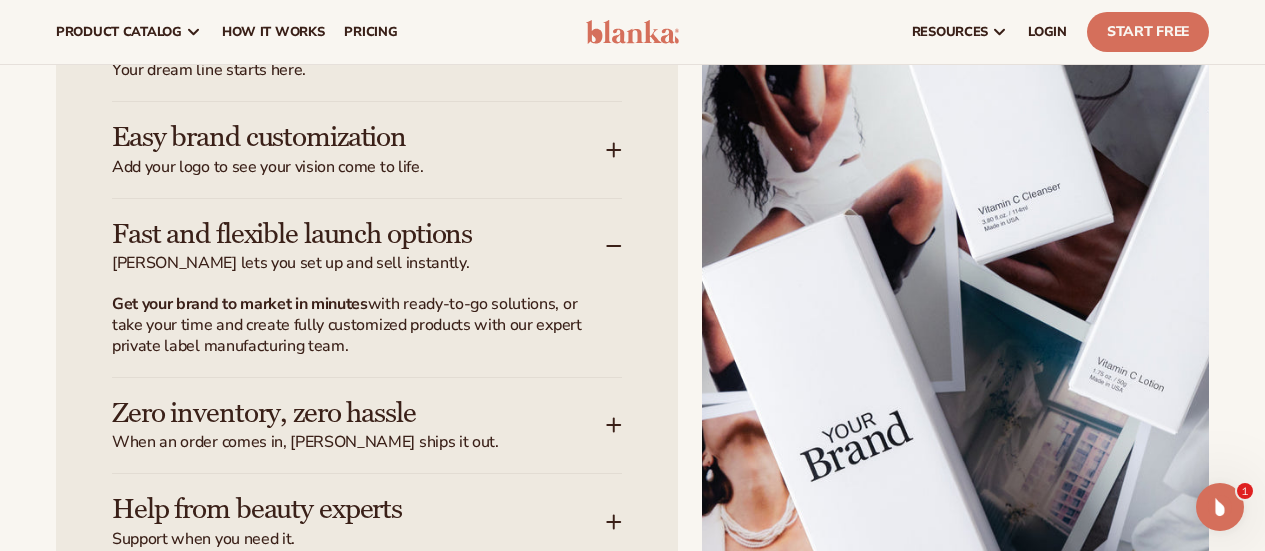 click 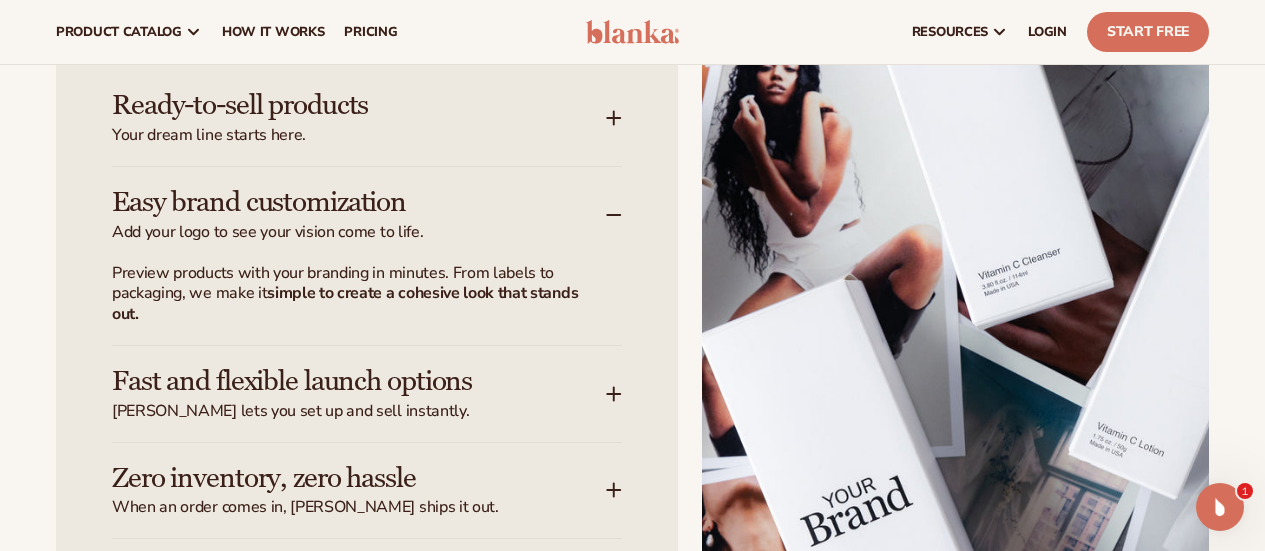 scroll, scrollTop: 2400, scrollLeft: 0, axis: vertical 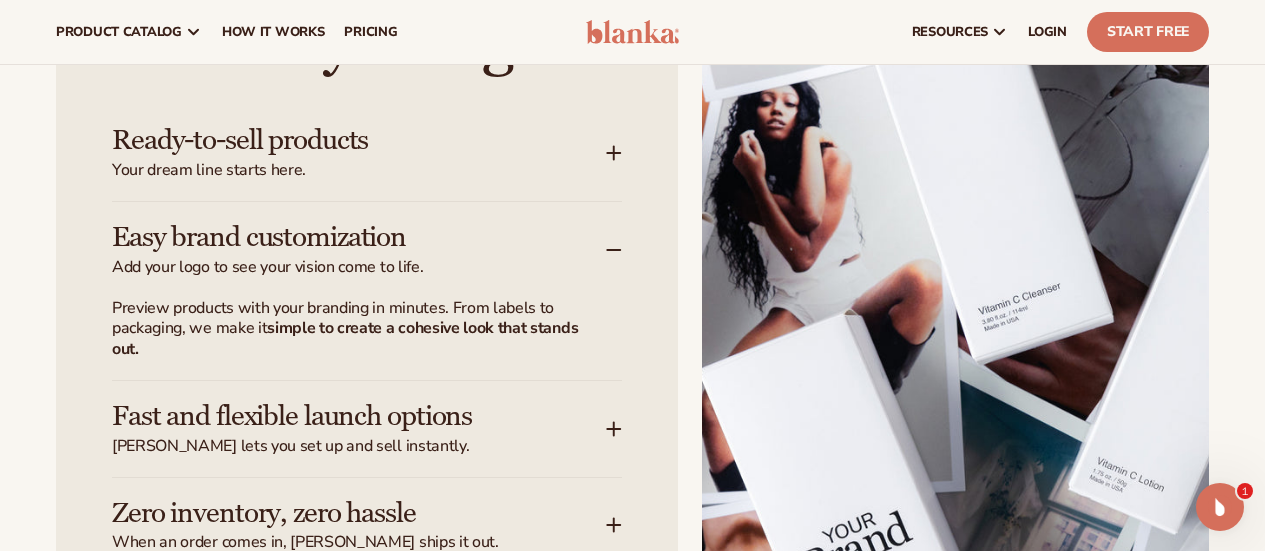click on "Ready-to-sell products
Your dream line starts here." at bounding box center [367, 153] 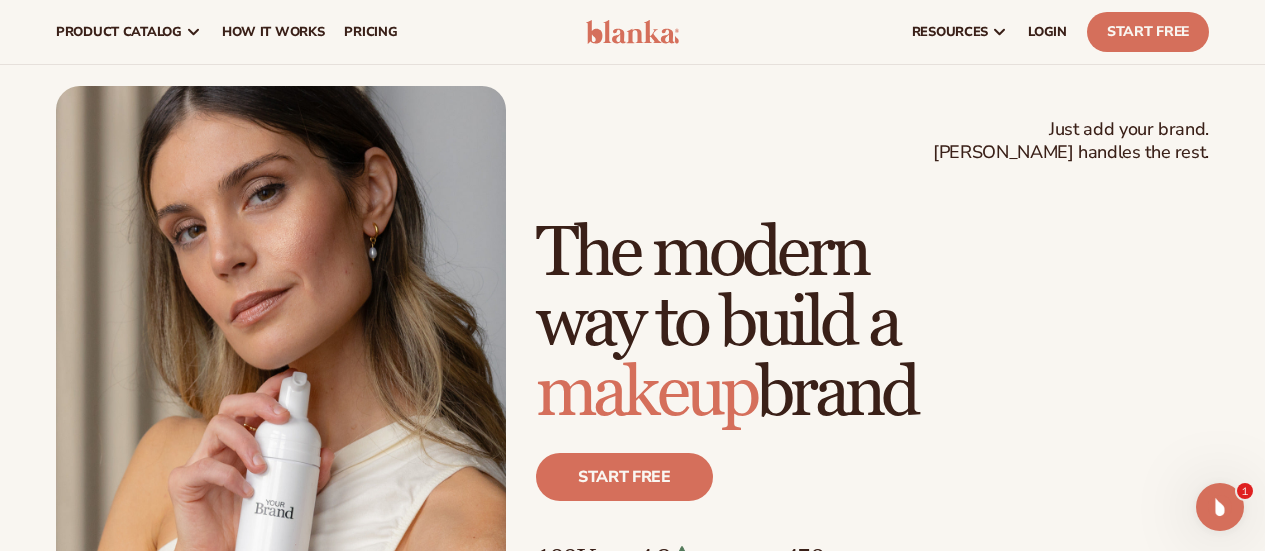scroll, scrollTop: 0, scrollLeft: 0, axis: both 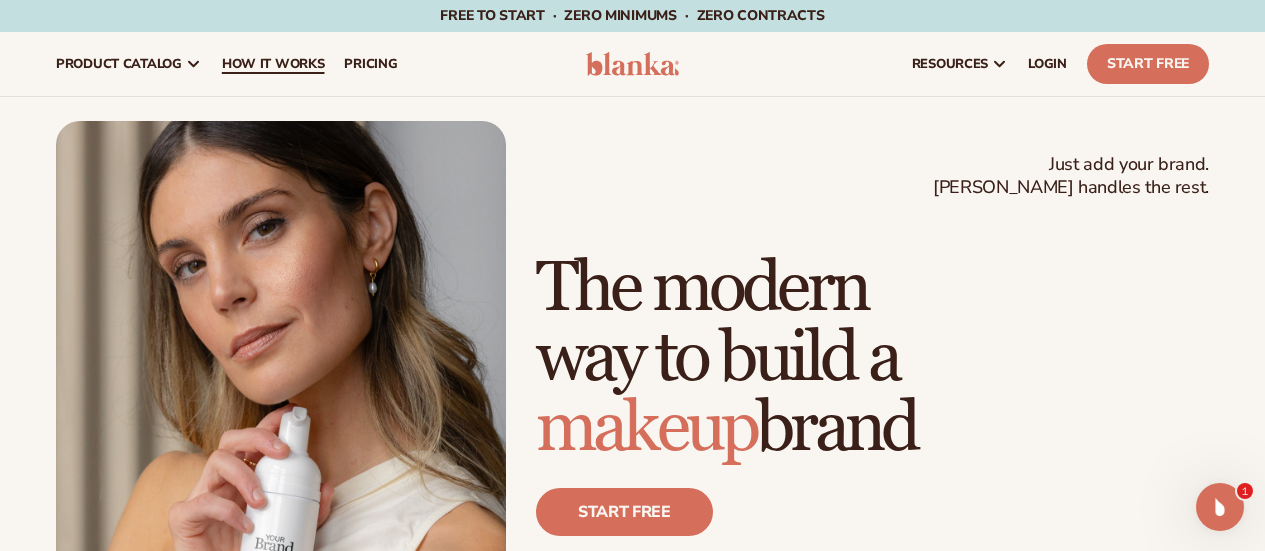 click on "How It Works" at bounding box center (273, 64) 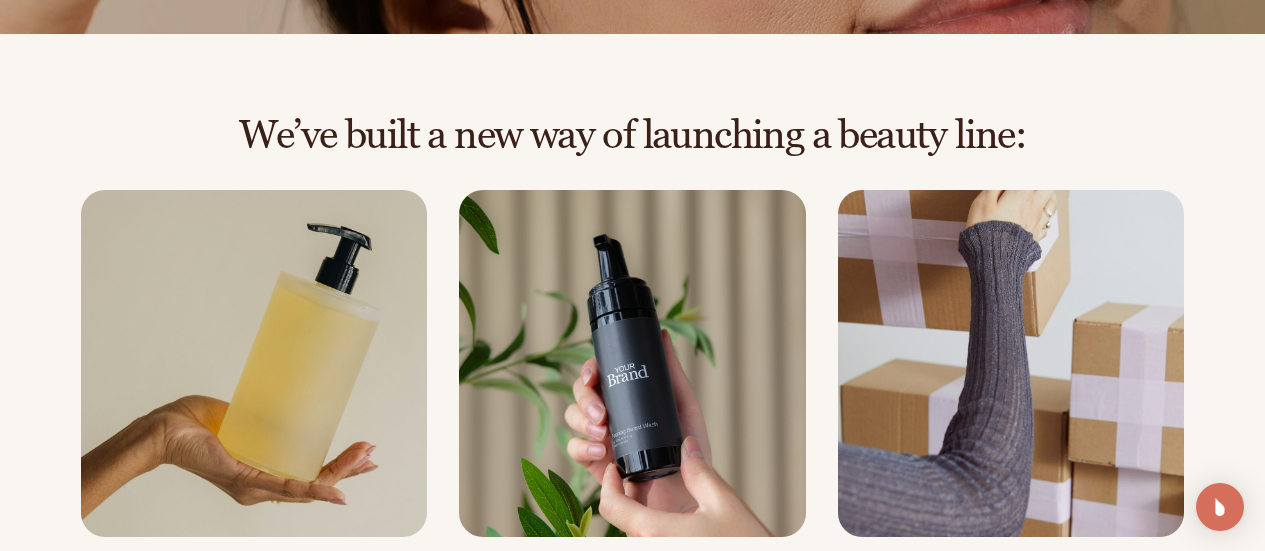scroll, scrollTop: 400, scrollLeft: 0, axis: vertical 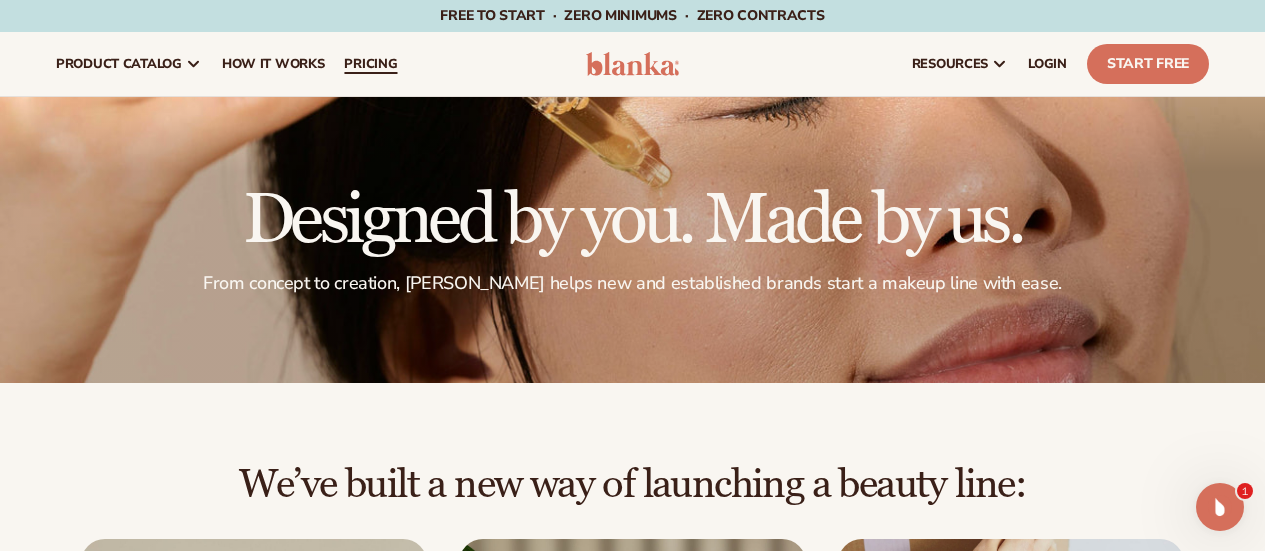 click on "pricing" at bounding box center (370, 64) 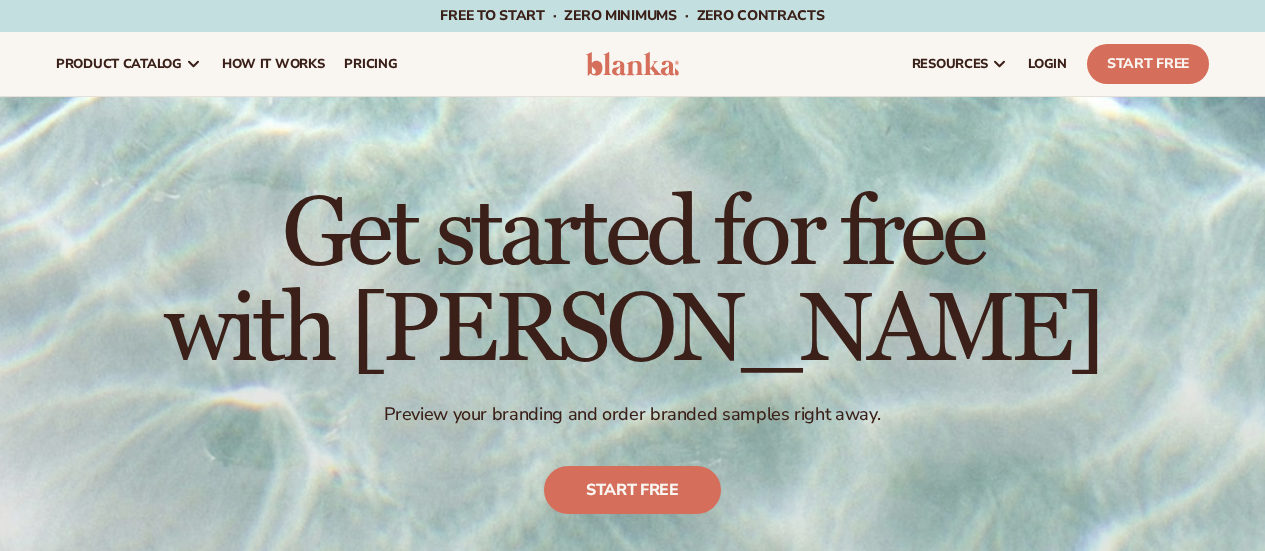 scroll, scrollTop: 0, scrollLeft: 0, axis: both 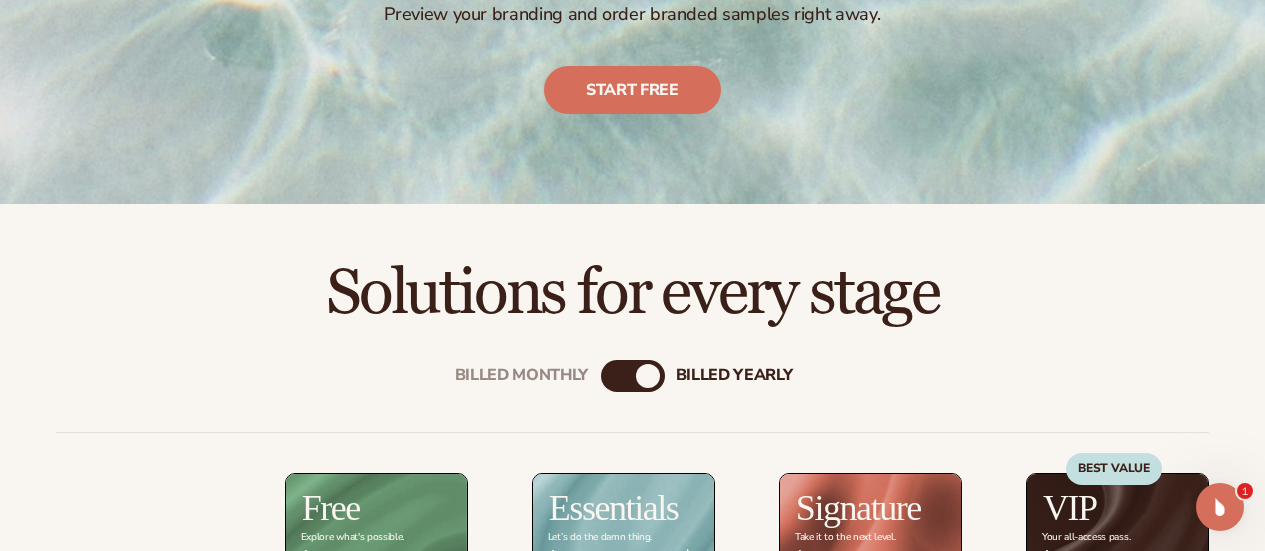 click on "Billed Monthly" at bounding box center [613, 376] 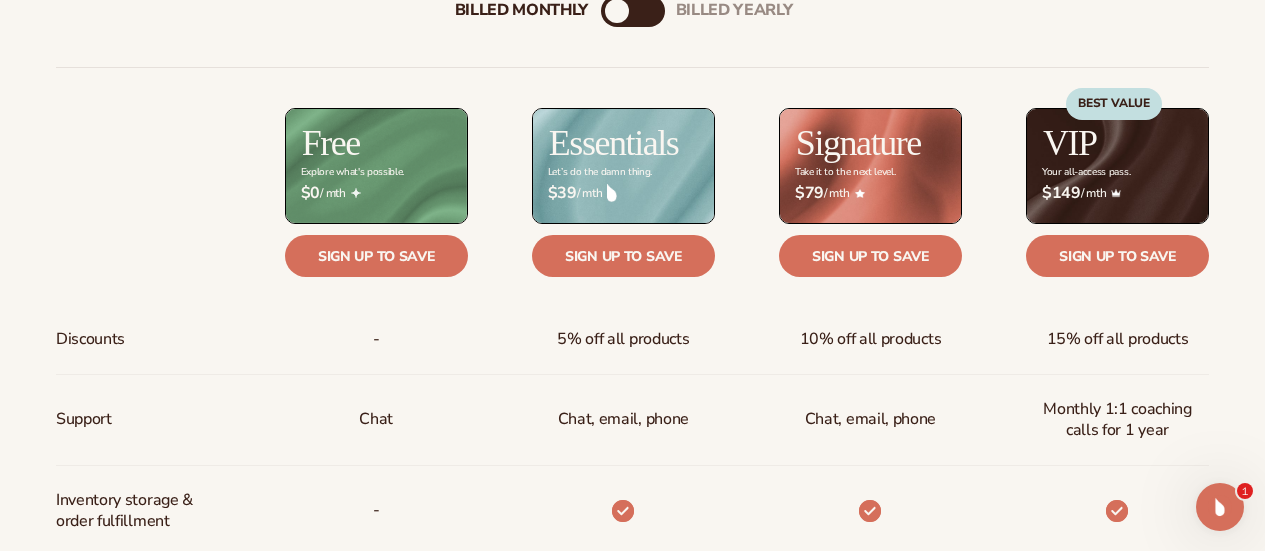 scroll, scrollTop: 800, scrollLeft: 0, axis: vertical 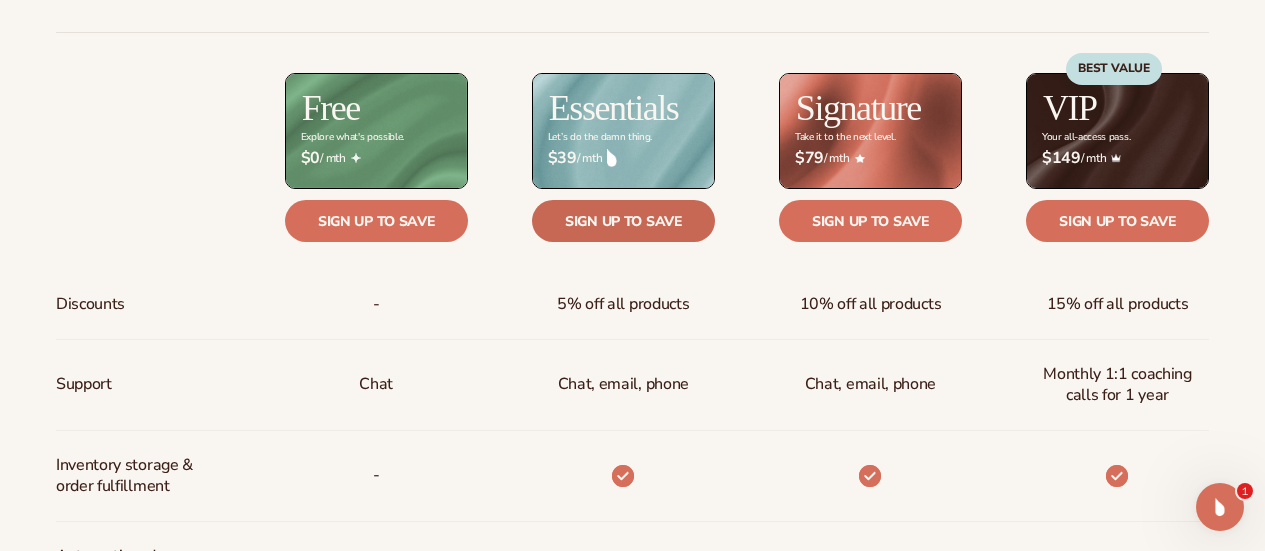 click on "Sign up to save" at bounding box center [623, 221] 